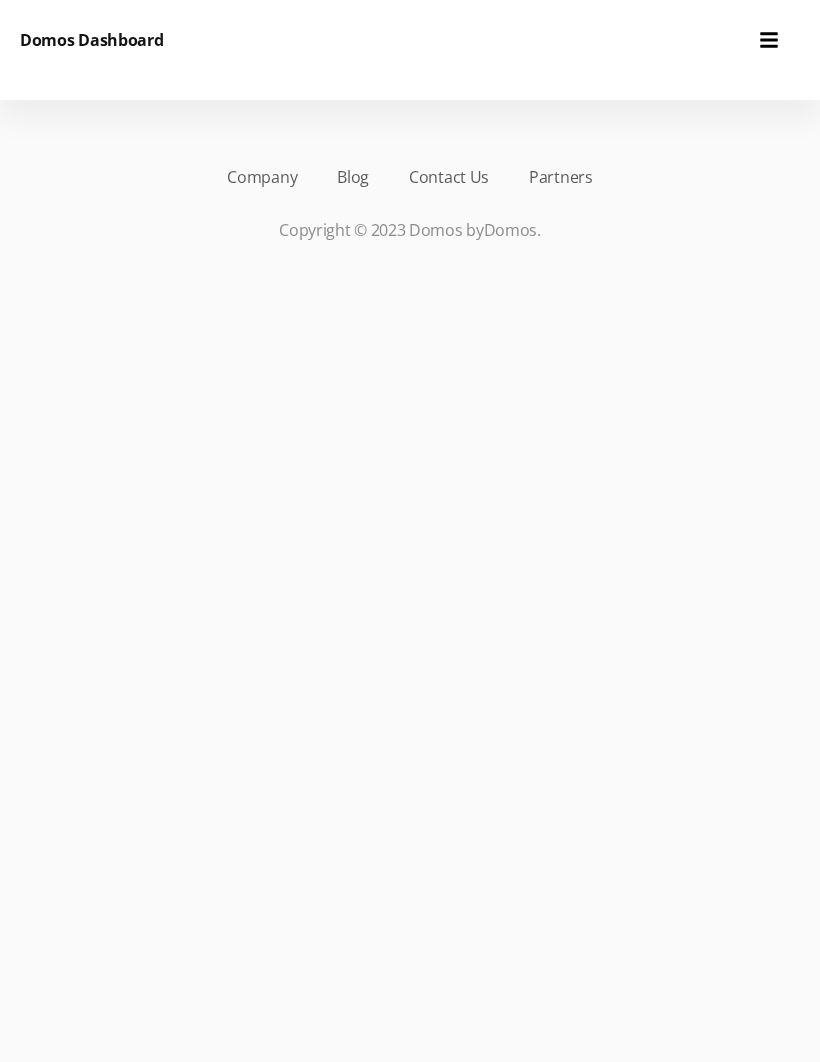 scroll, scrollTop: 0, scrollLeft: 0, axis: both 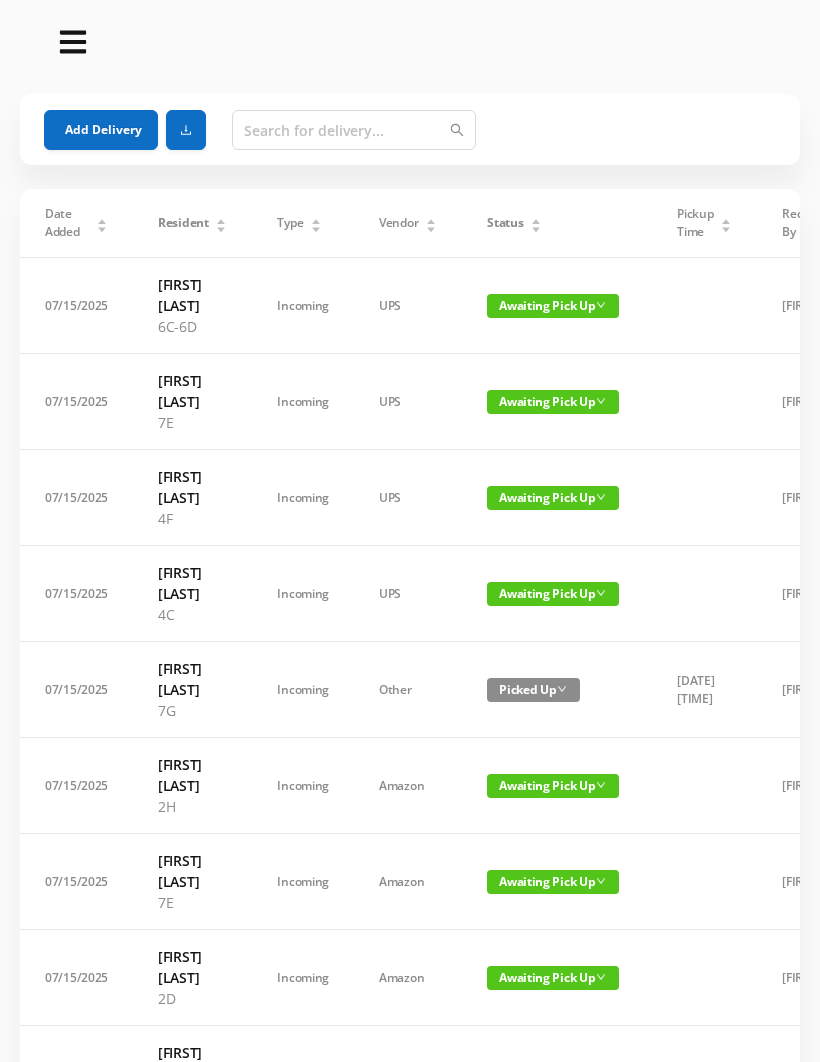 click on "Add Delivery" at bounding box center [101, 130] 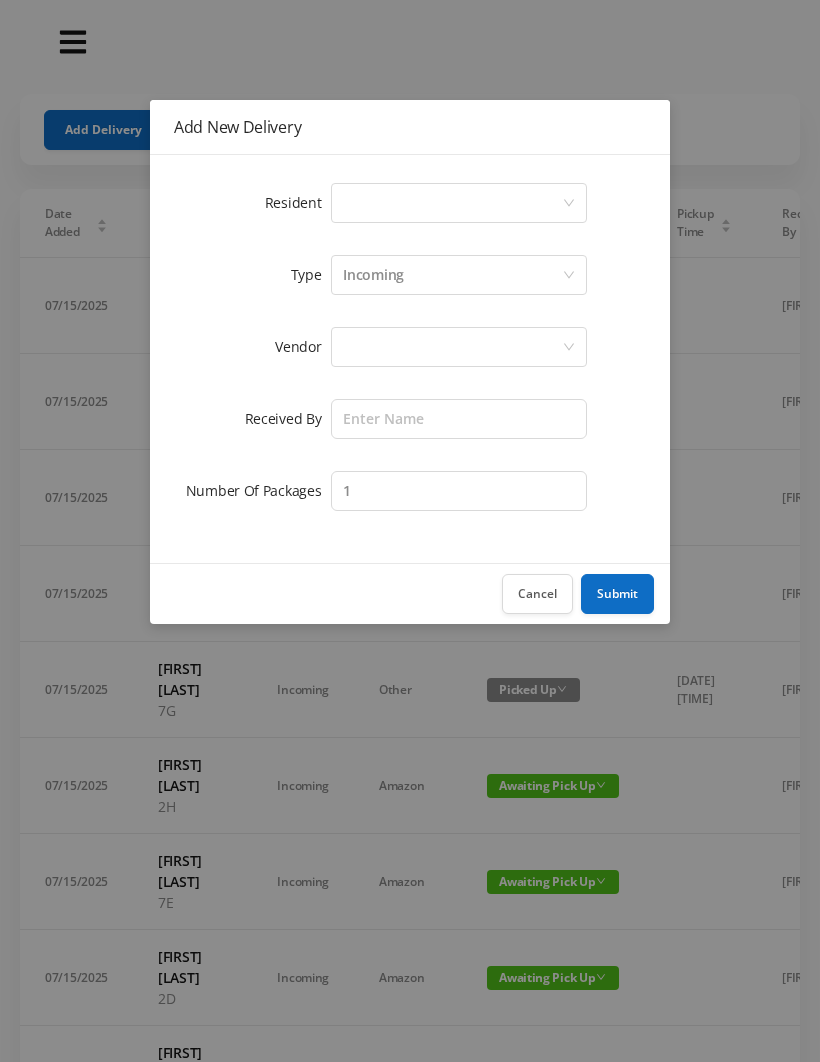 click on "Select a person" at bounding box center (452, 203) 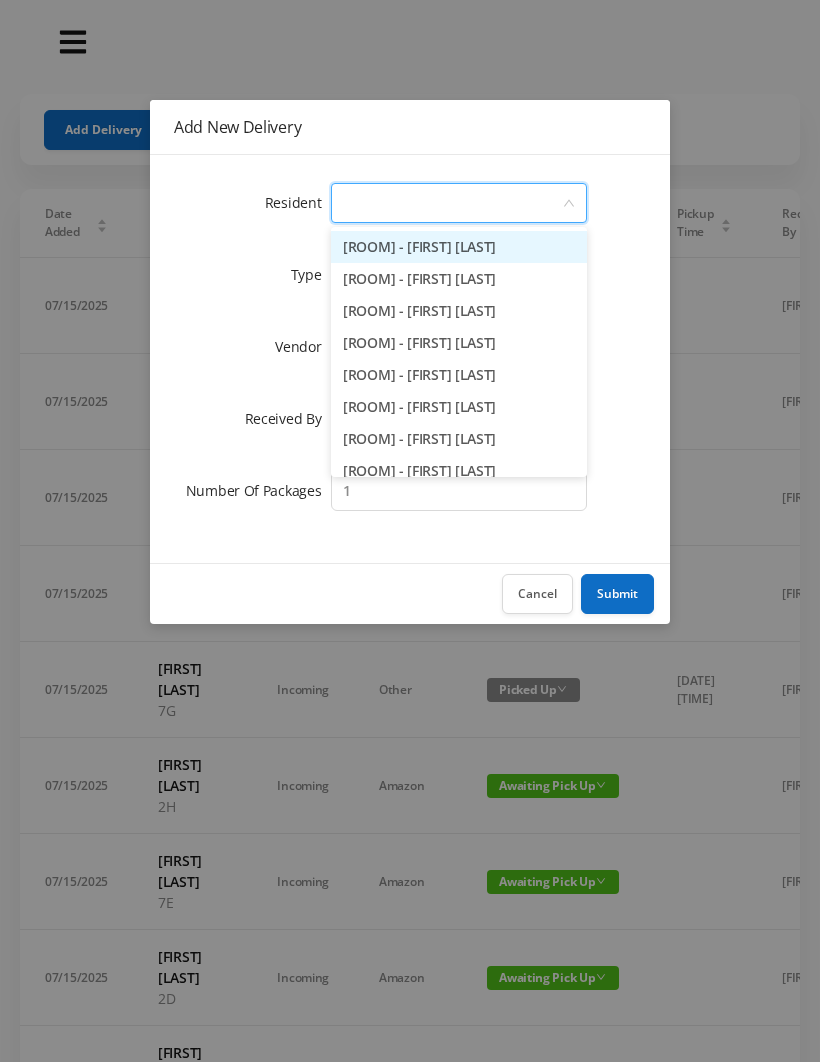 type on "2" 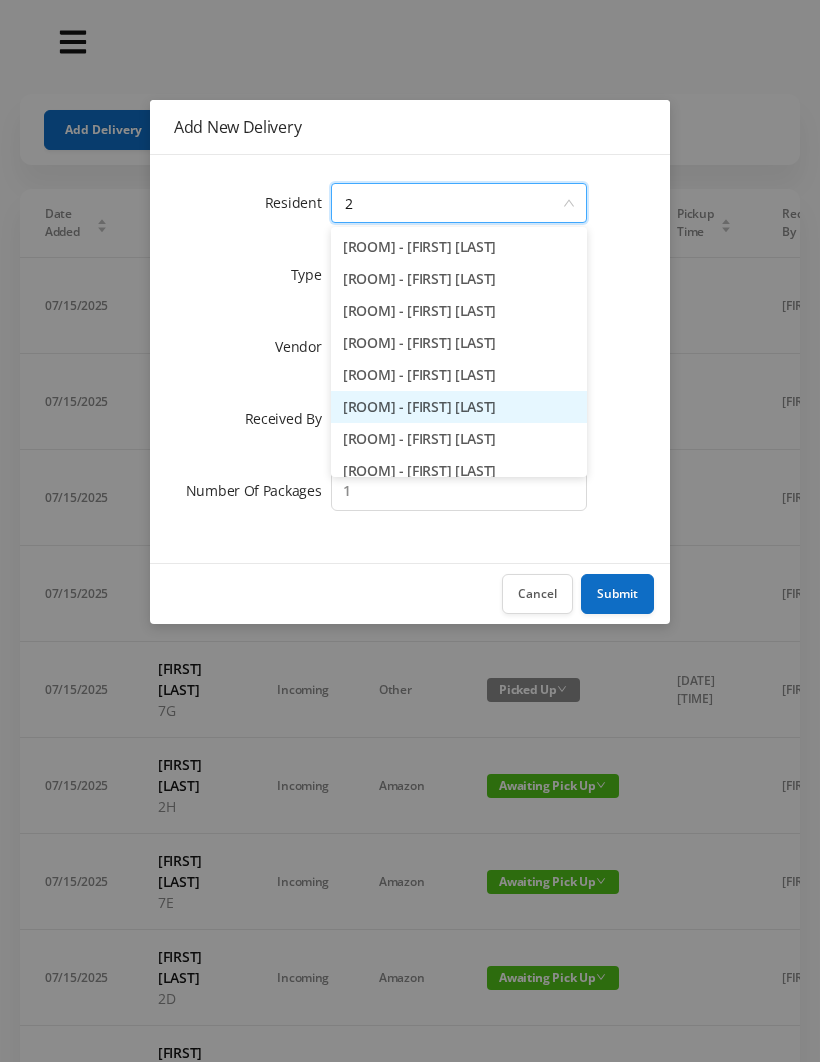 click on "2D - [FIRST] [LAST]" at bounding box center (459, 407) 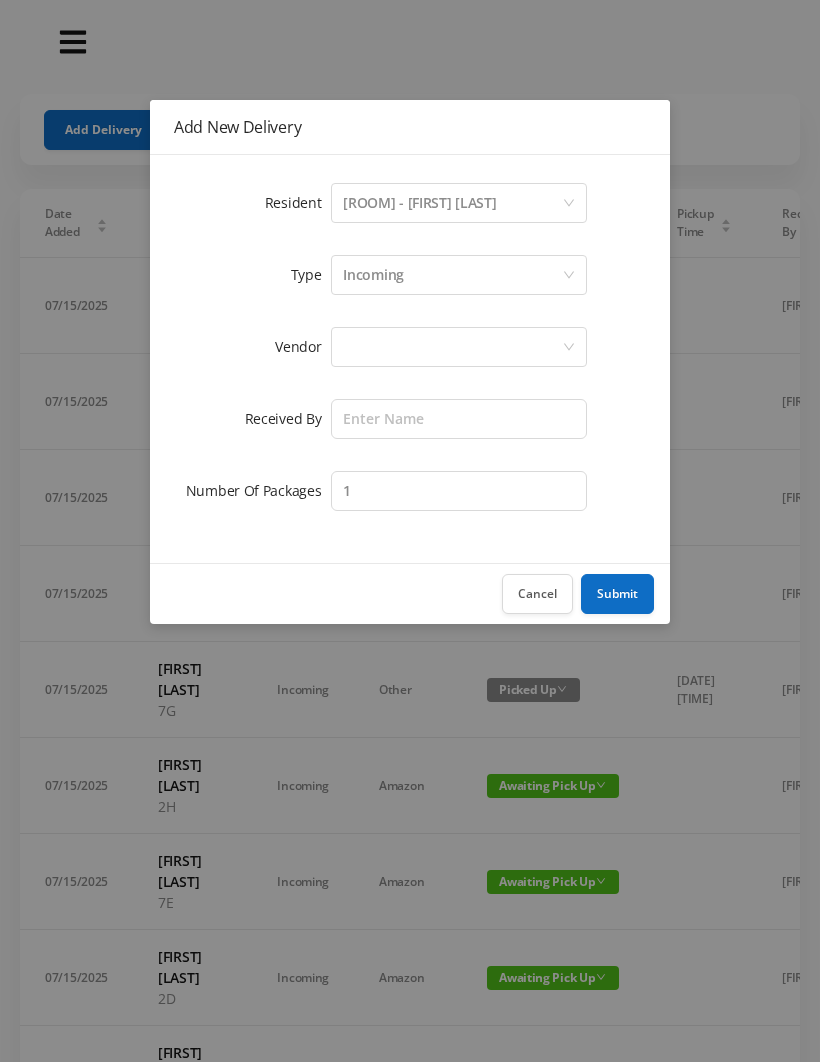 click at bounding box center (452, 347) 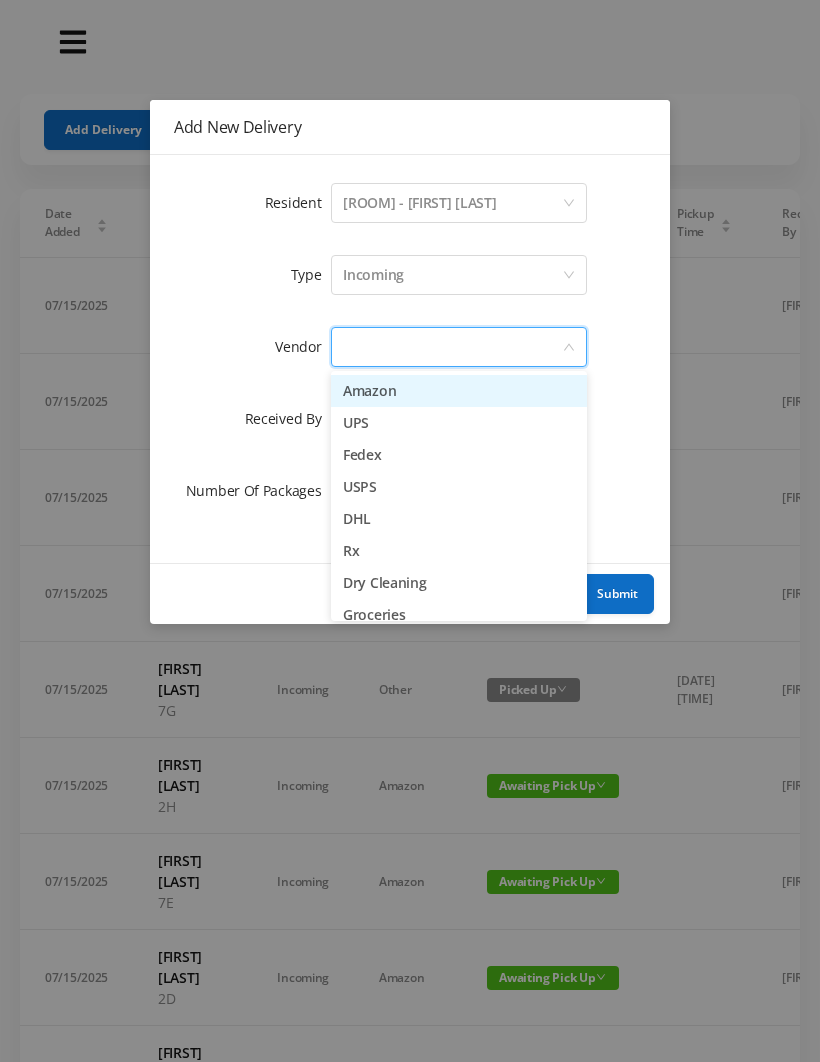 click on "USPS" at bounding box center [459, 487] 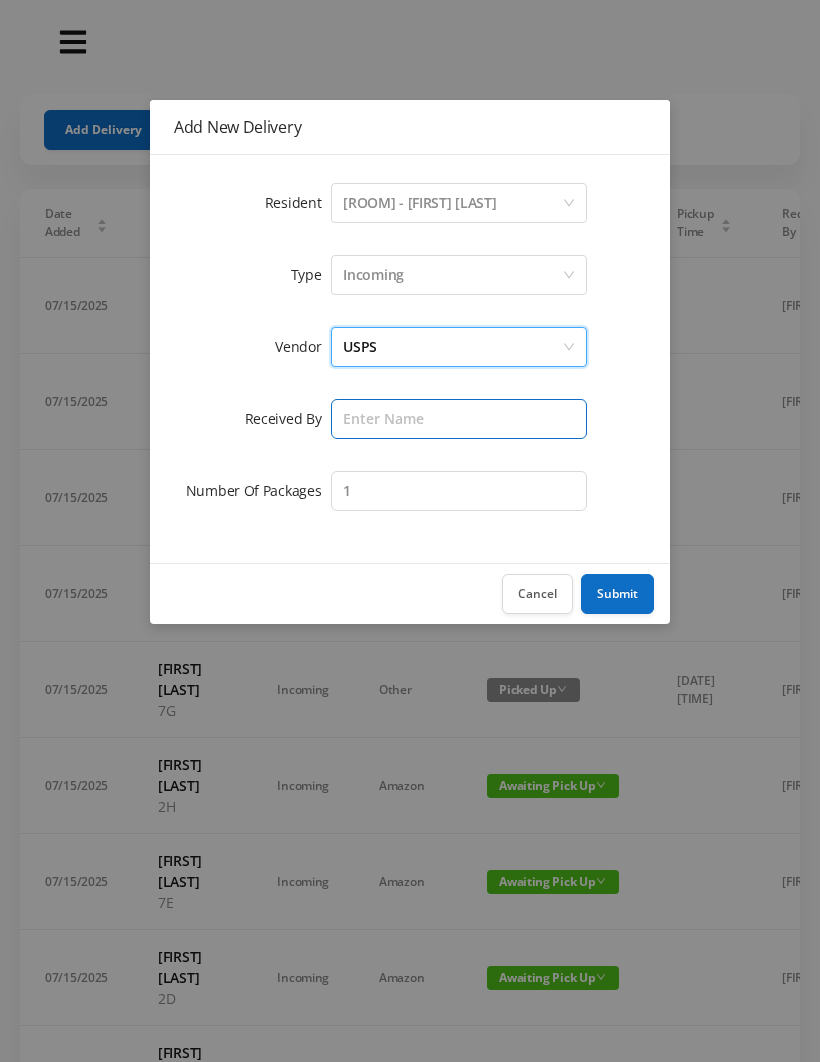 click at bounding box center (459, 419) 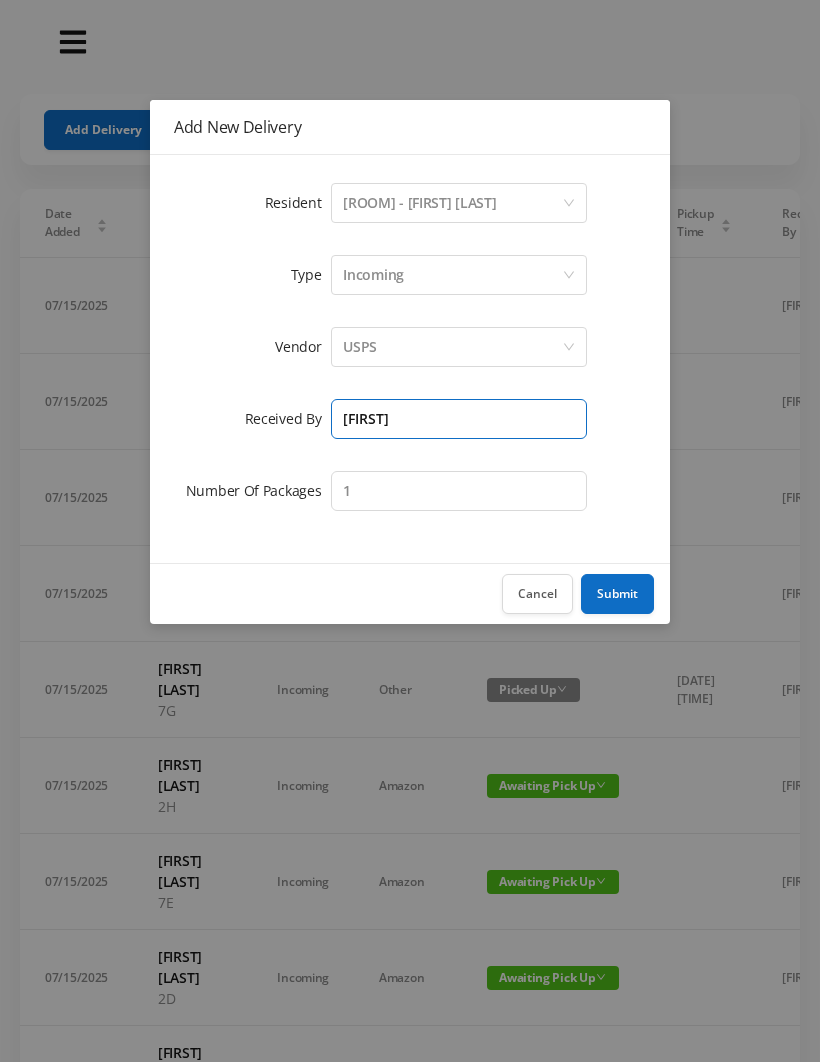 type on "[FIRST]" 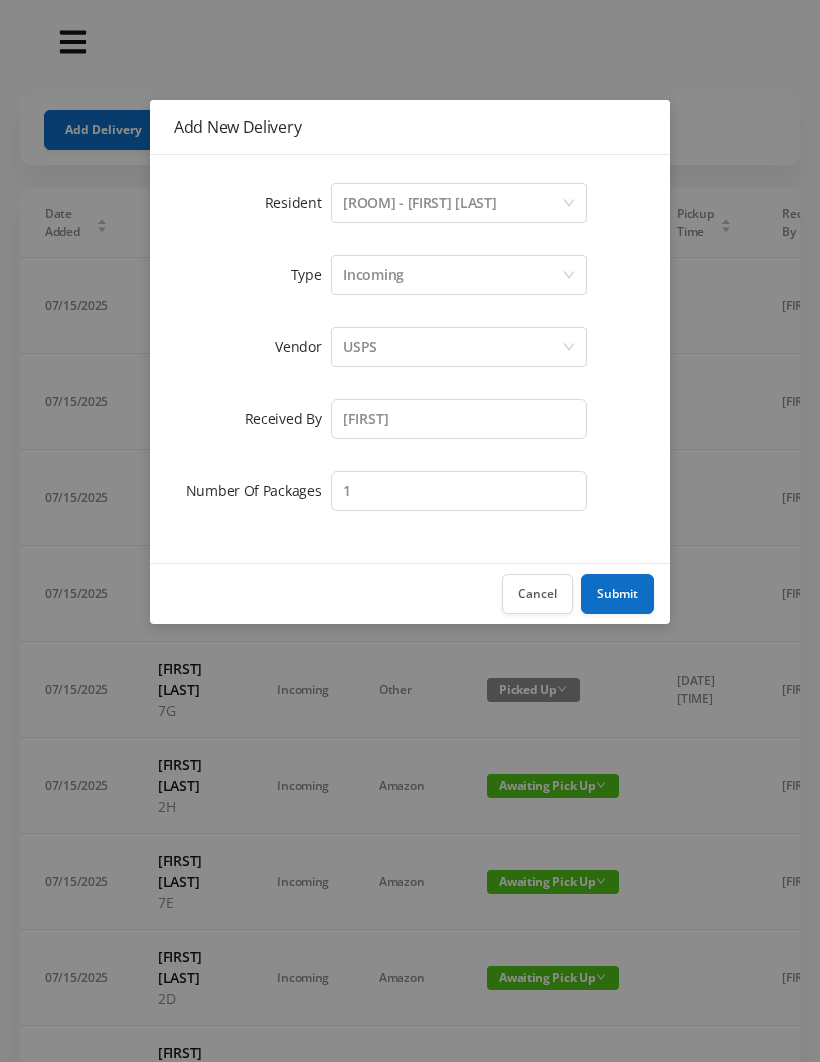 click on "Submit" at bounding box center [617, 594] 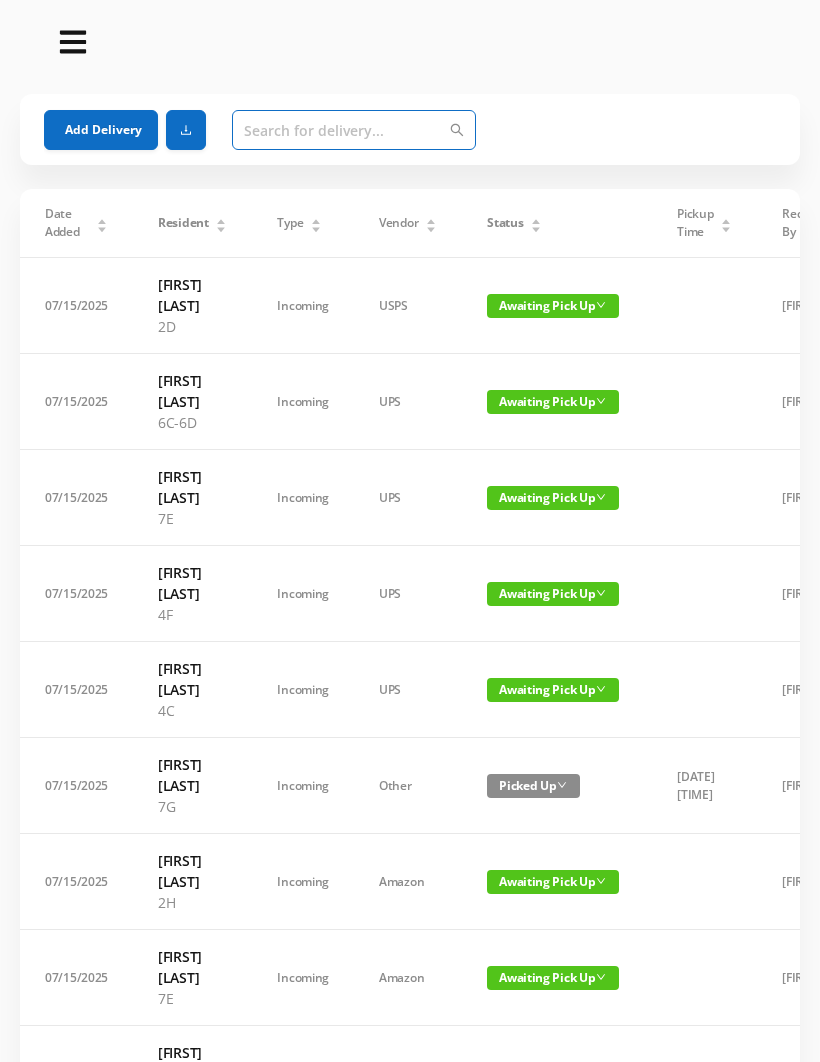 click at bounding box center (354, 130) 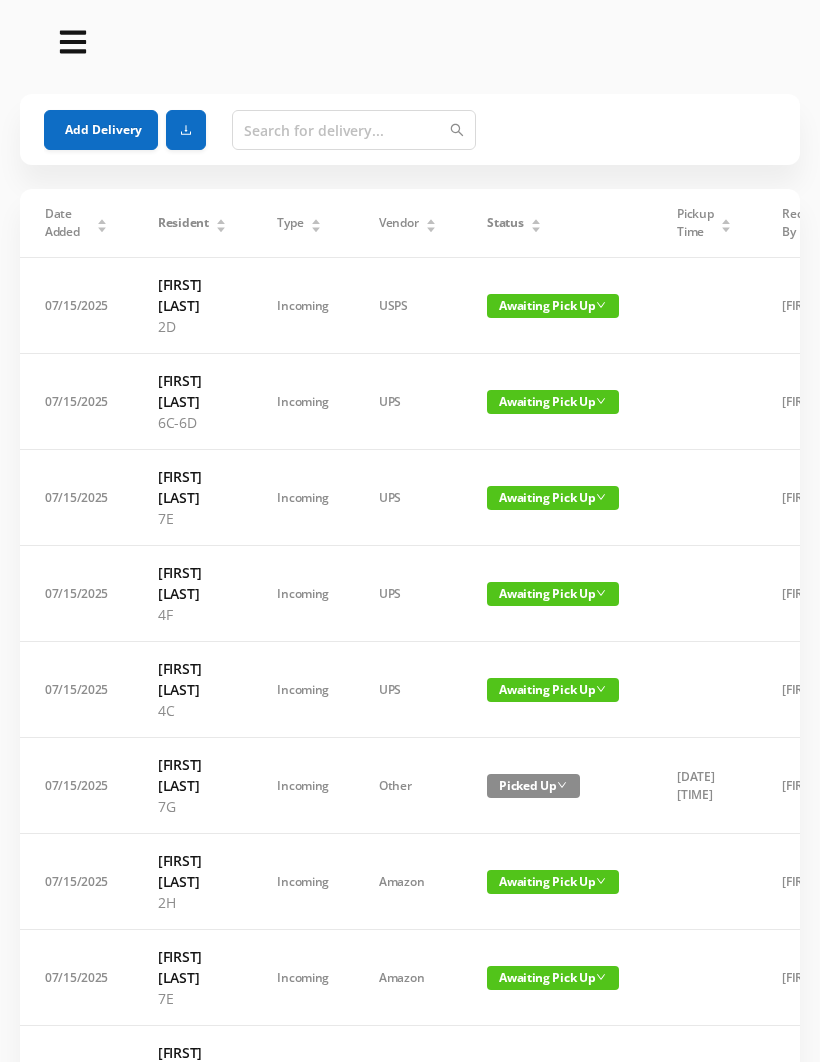 click on "Add Delivery" at bounding box center [101, 130] 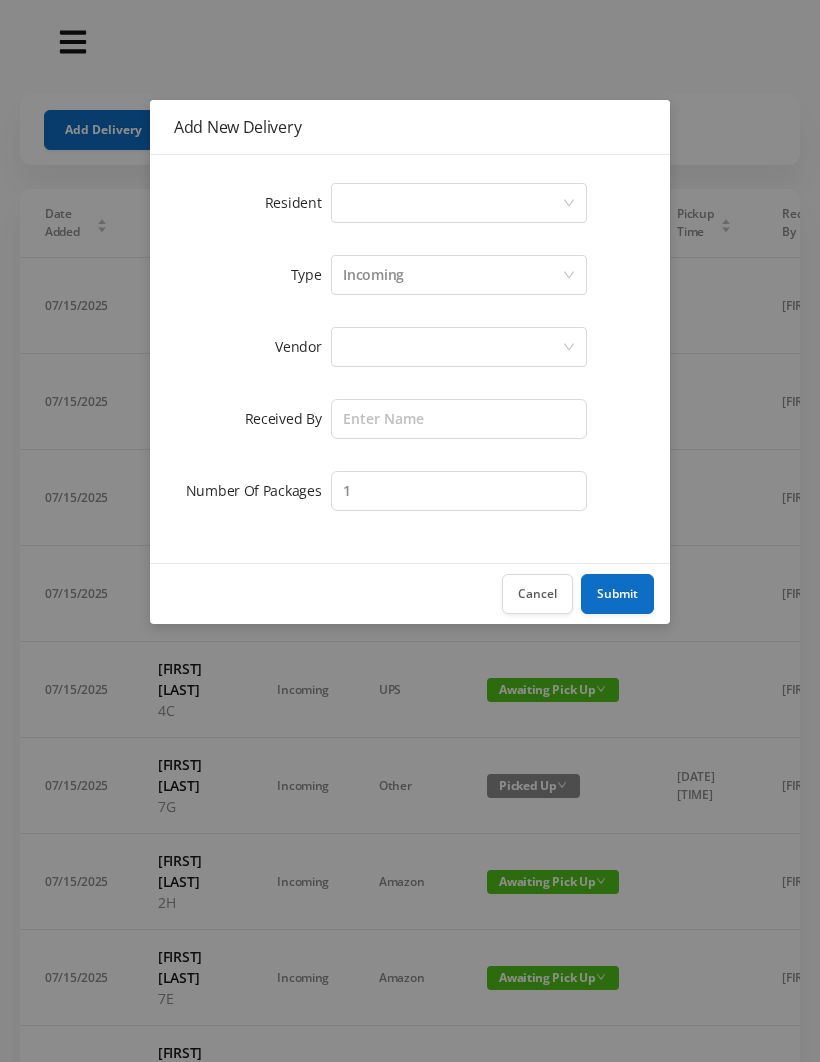 click on "Resident Select a person   Type Incoming Vendor Received By Number Of Packages 1" at bounding box center (410, 359) 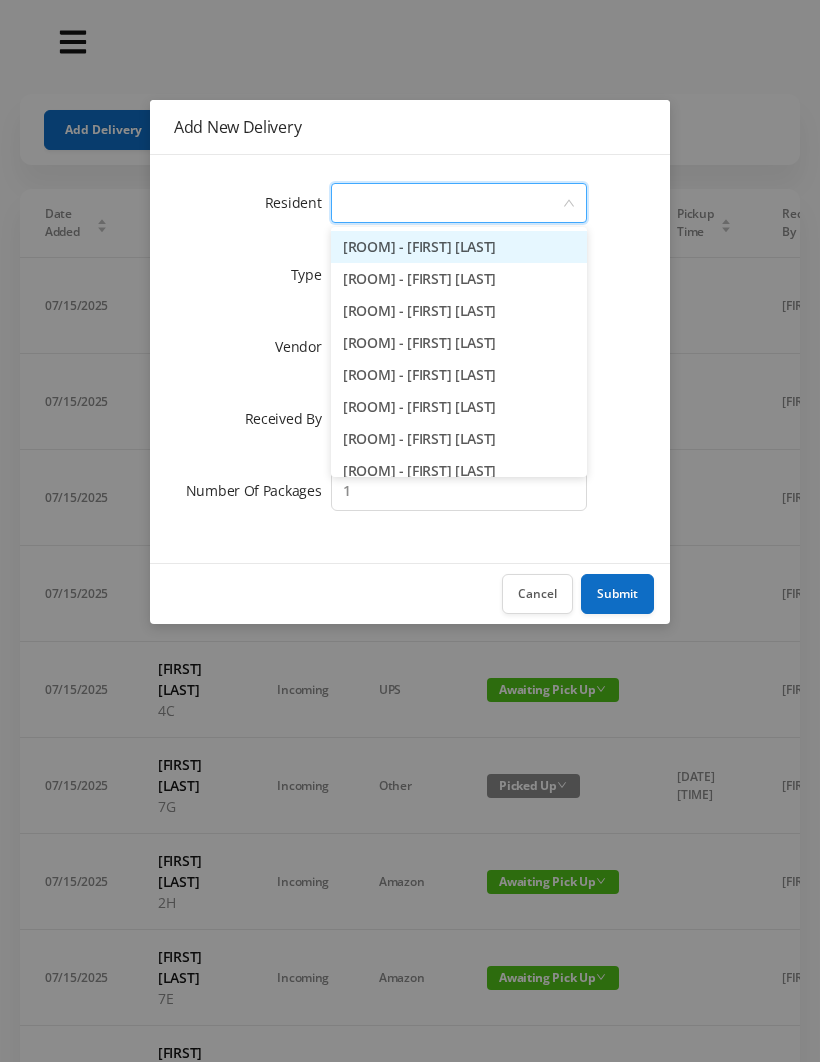 type on "5" 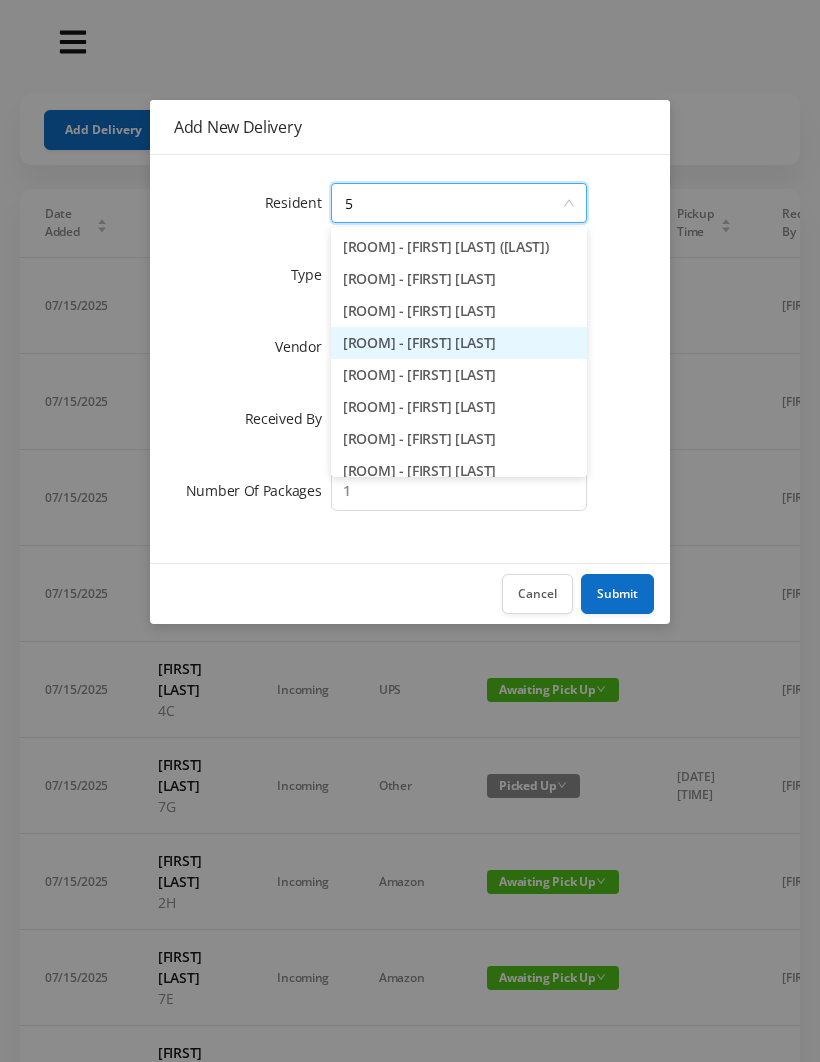 click on "5B - [FIRST] [LAST]" at bounding box center [459, 343] 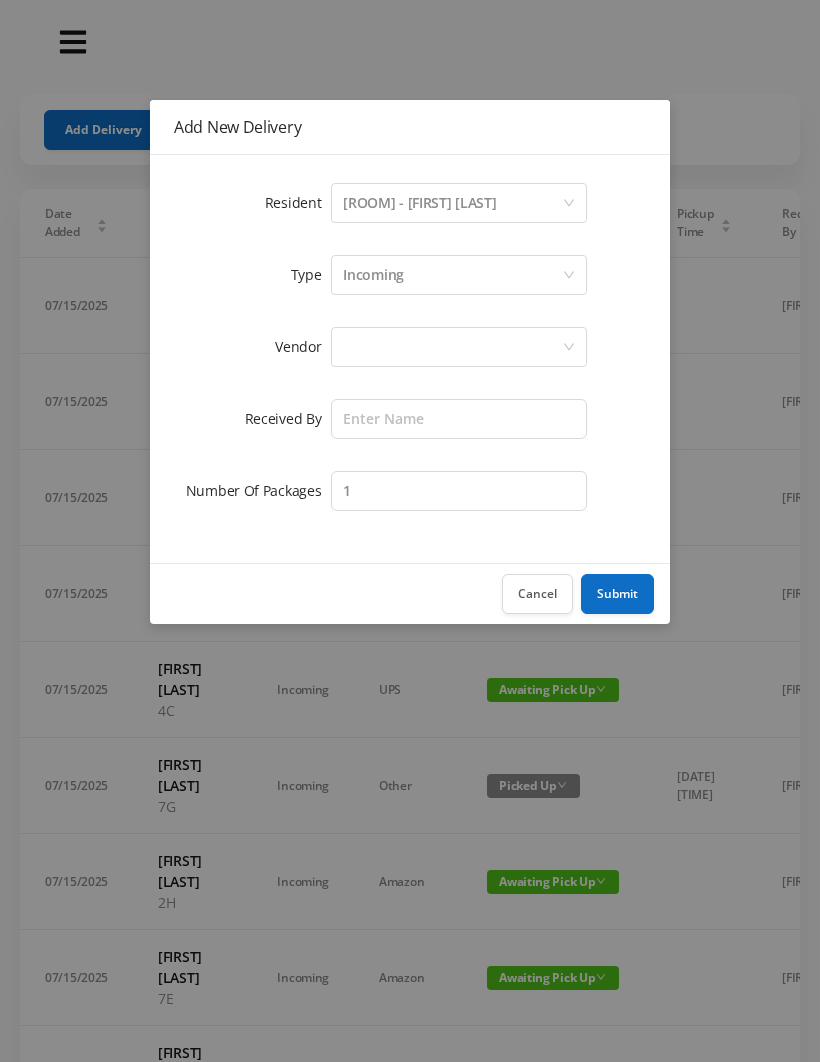 click at bounding box center (452, 347) 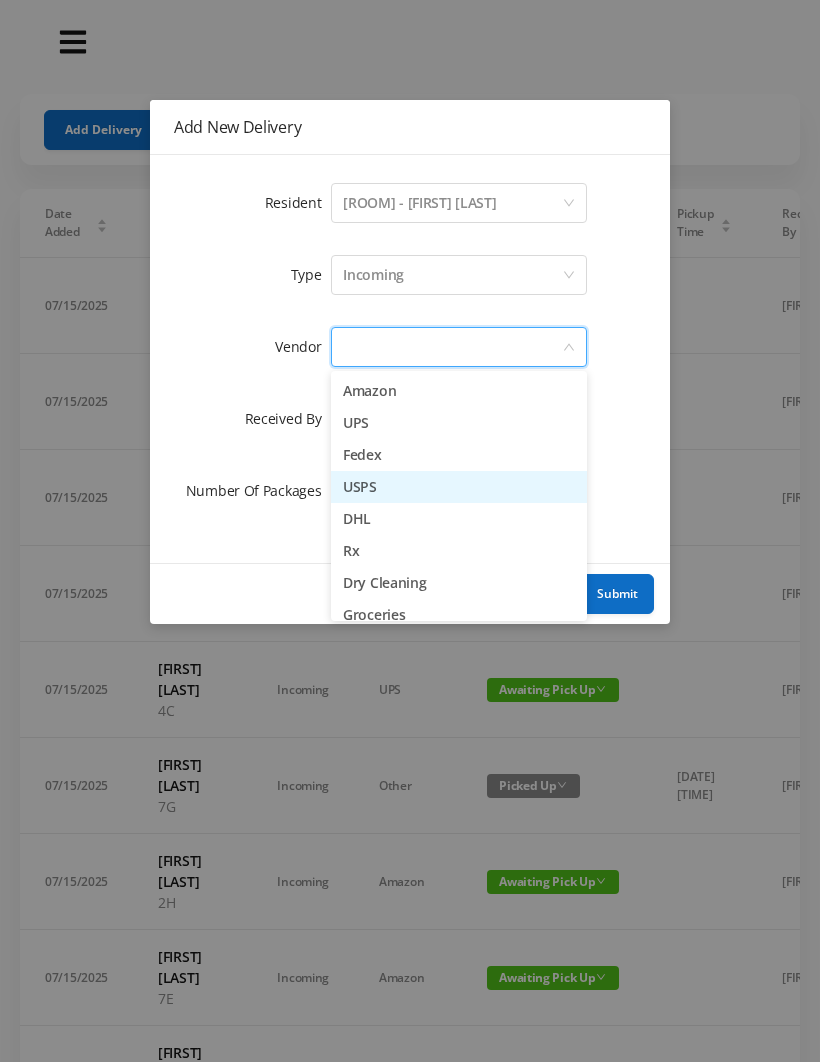 click on "USPS" at bounding box center [459, 487] 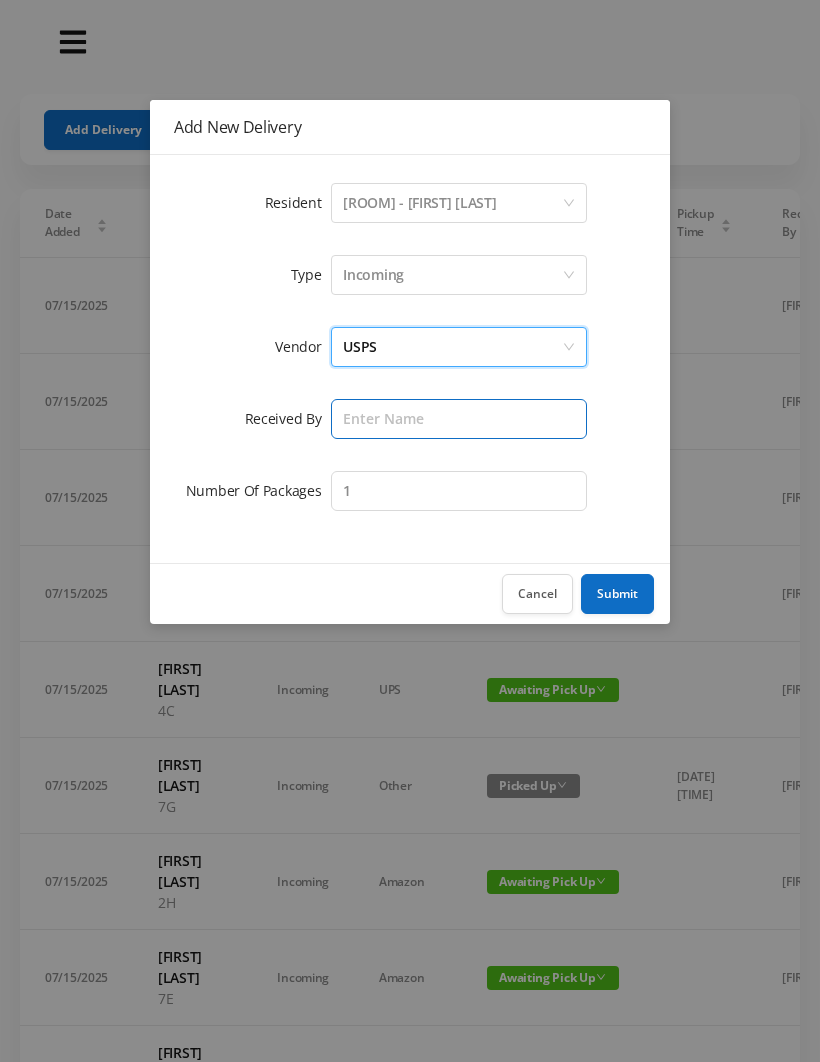 click at bounding box center (459, 419) 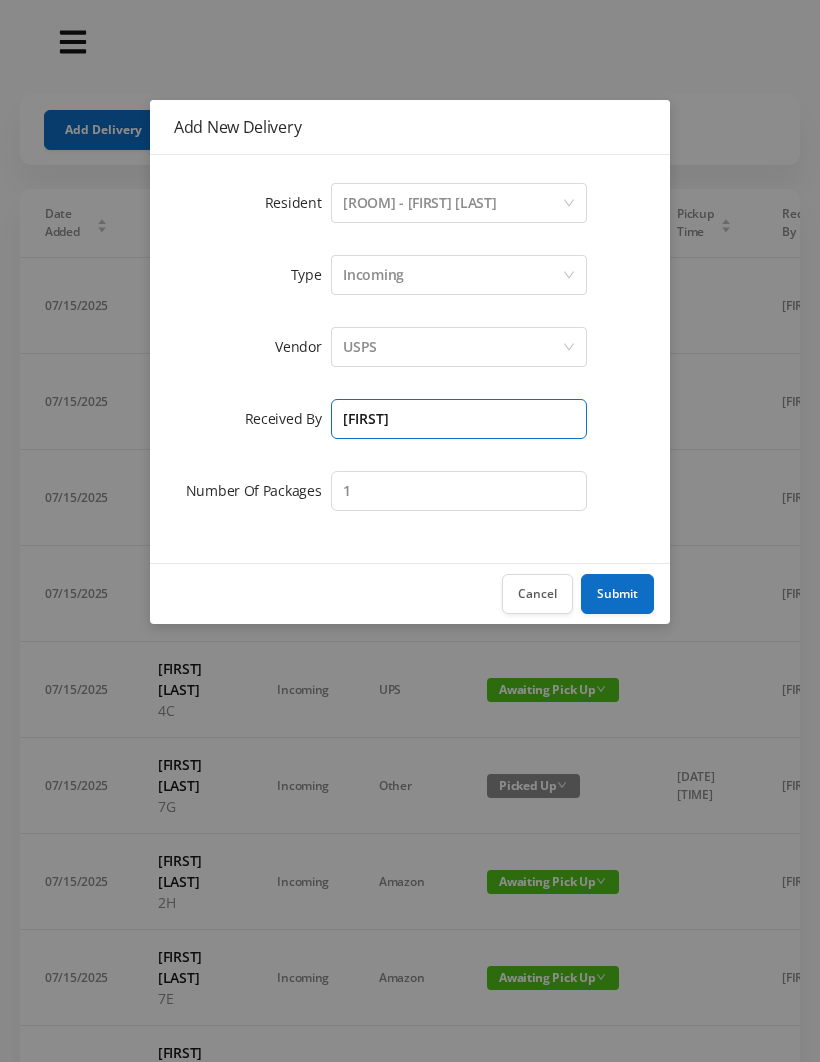 type on "[FIRST]" 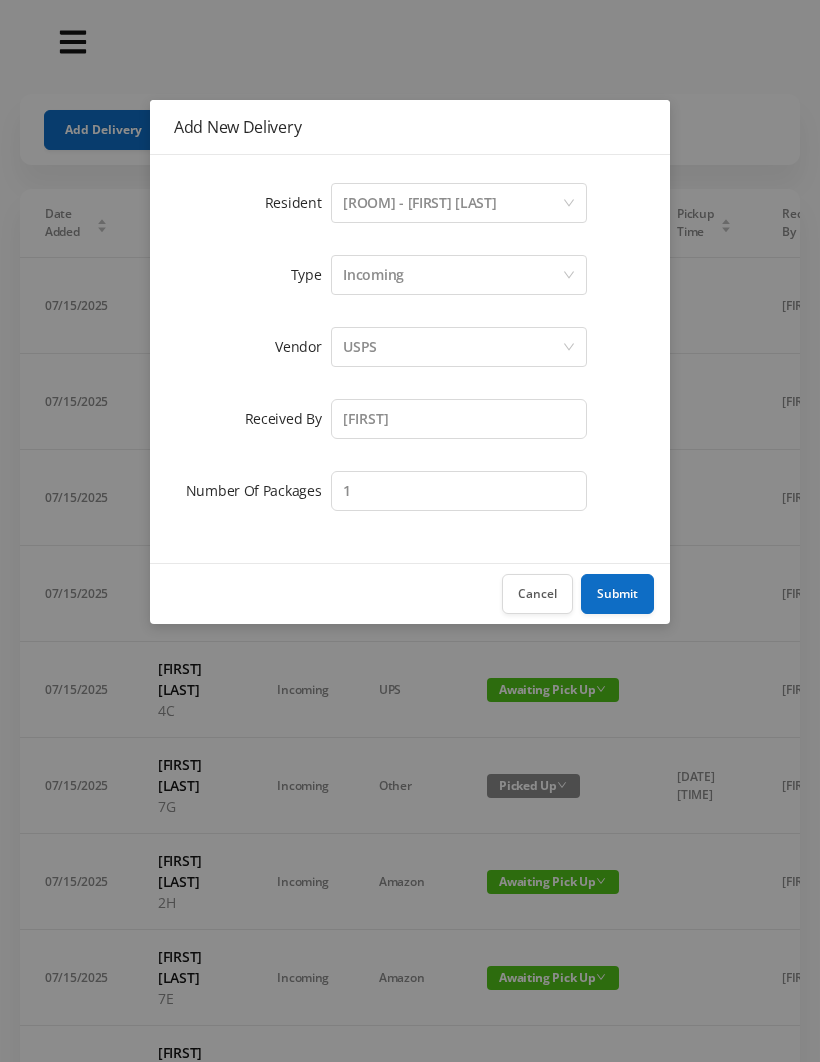 click on "Submit" at bounding box center [617, 594] 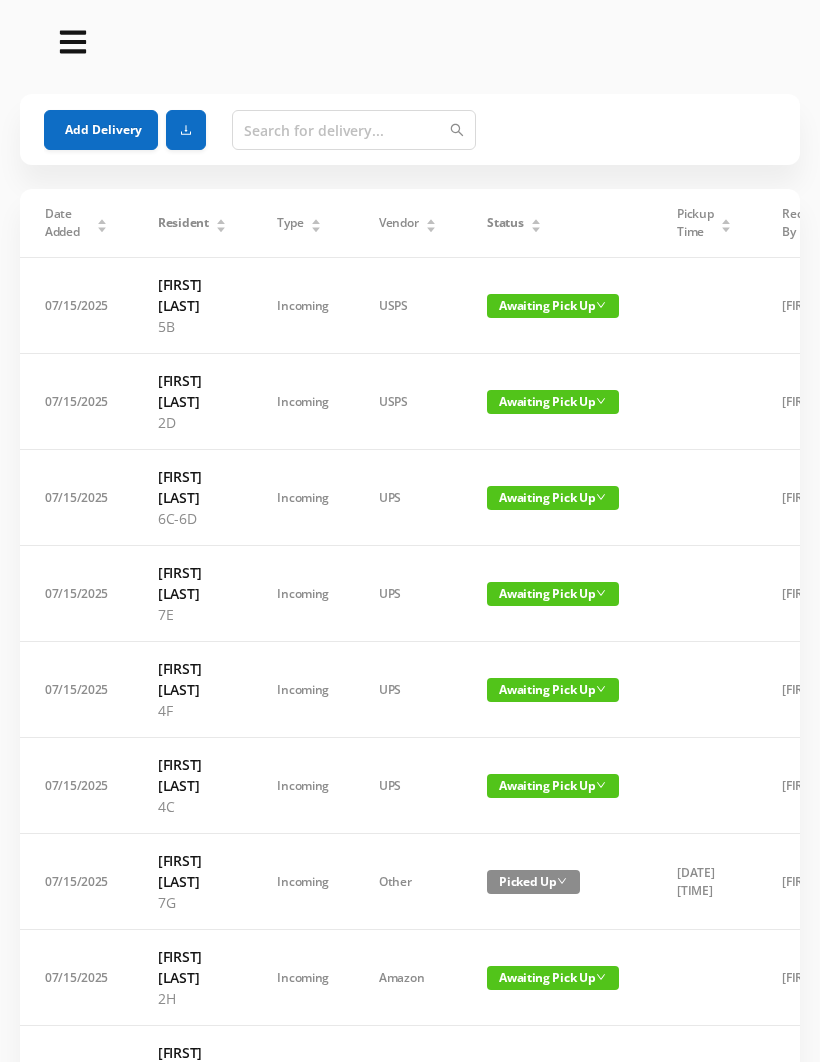 click on "Add Delivery" at bounding box center (101, 130) 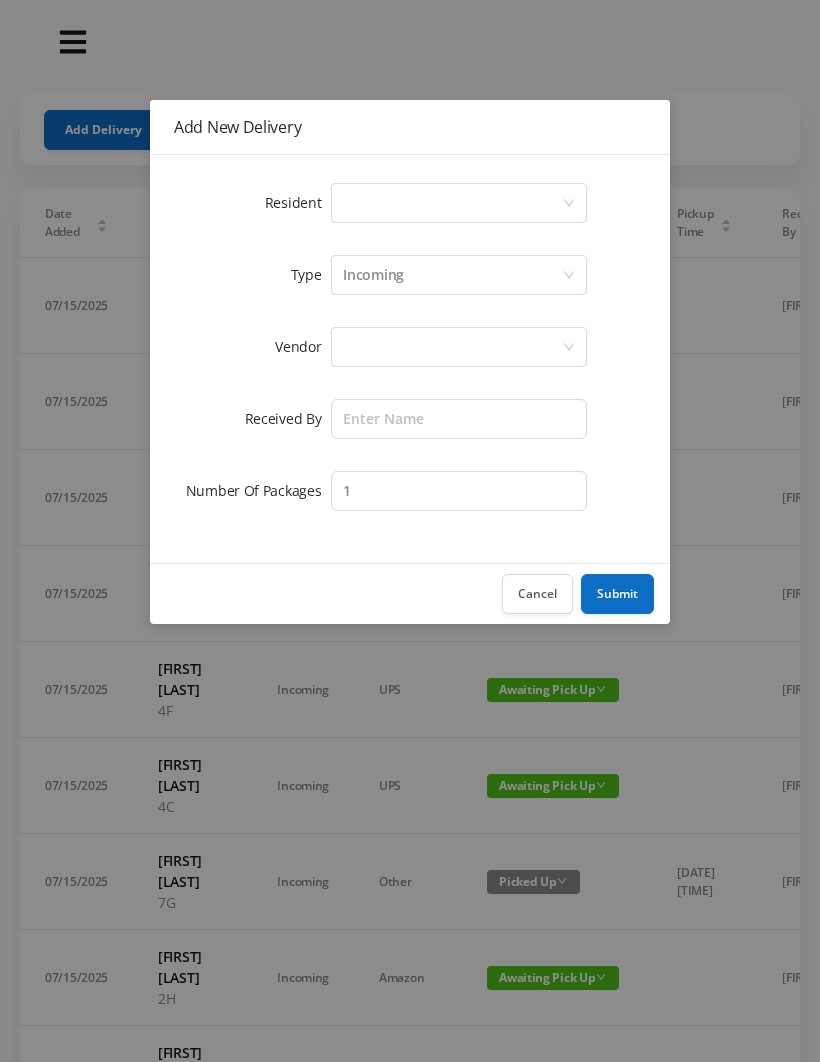click on "Select a person" at bounding box center [452, 203] 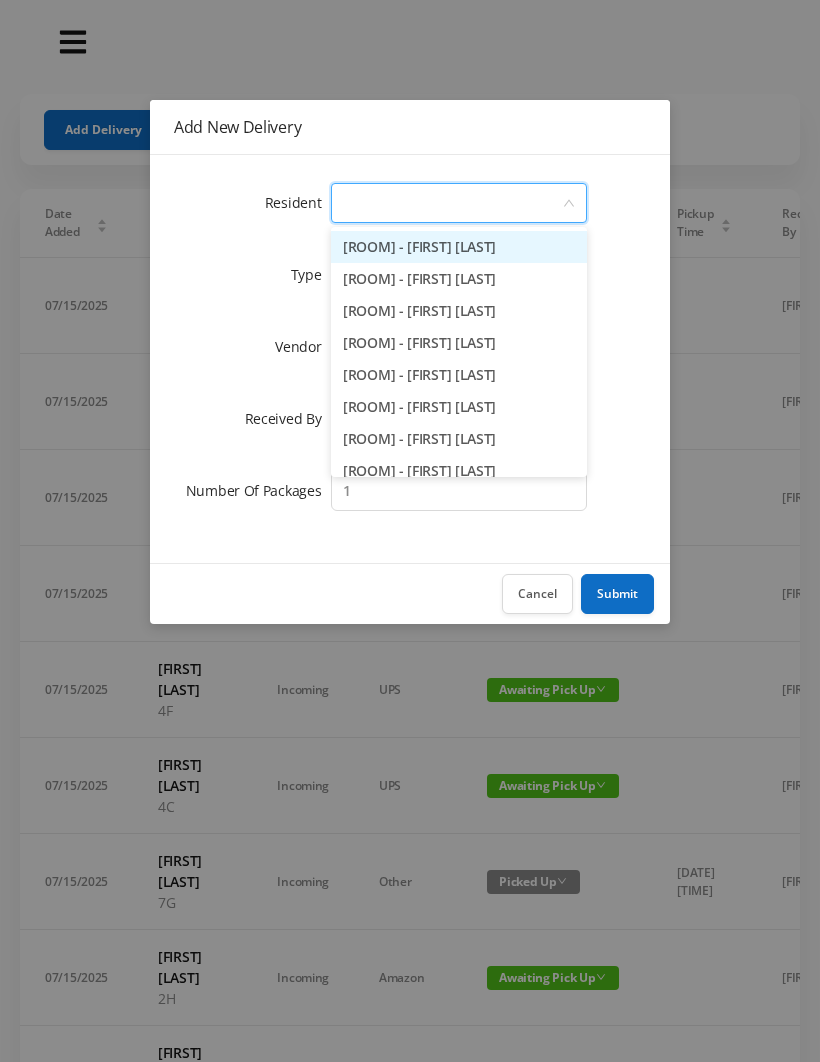 type on "5" 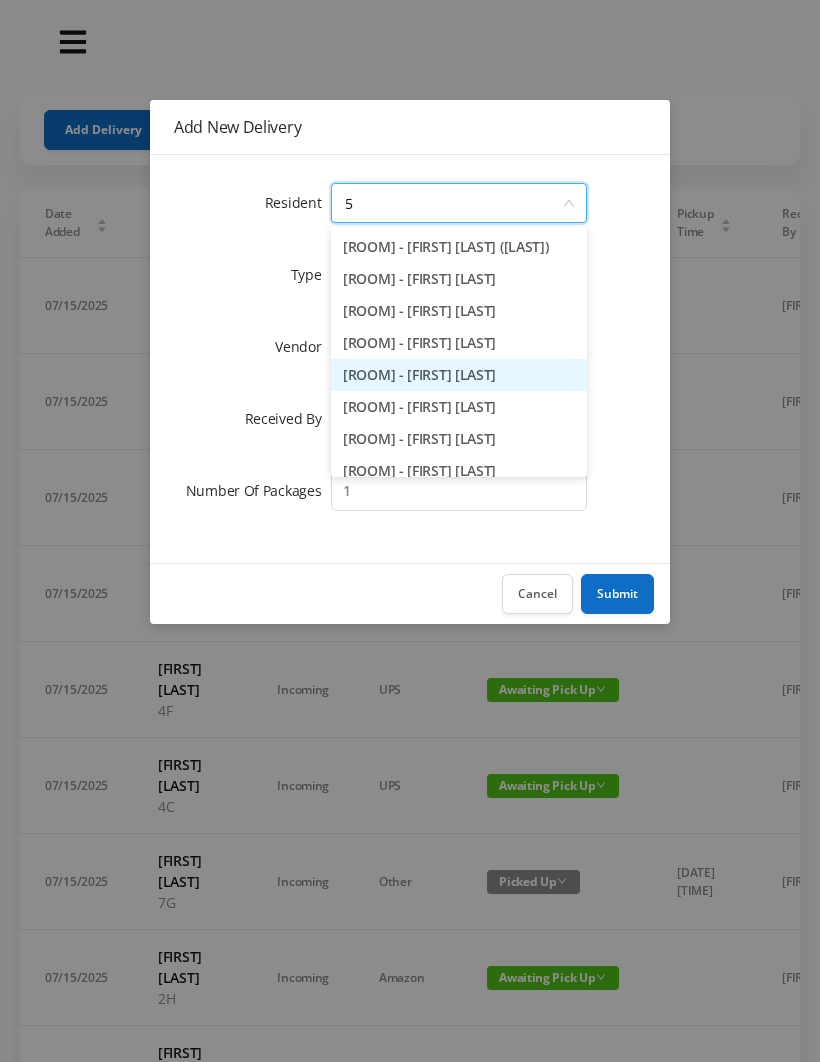 click on "5C - [FIRST] [LAST]" at bounding box center (459, 375) 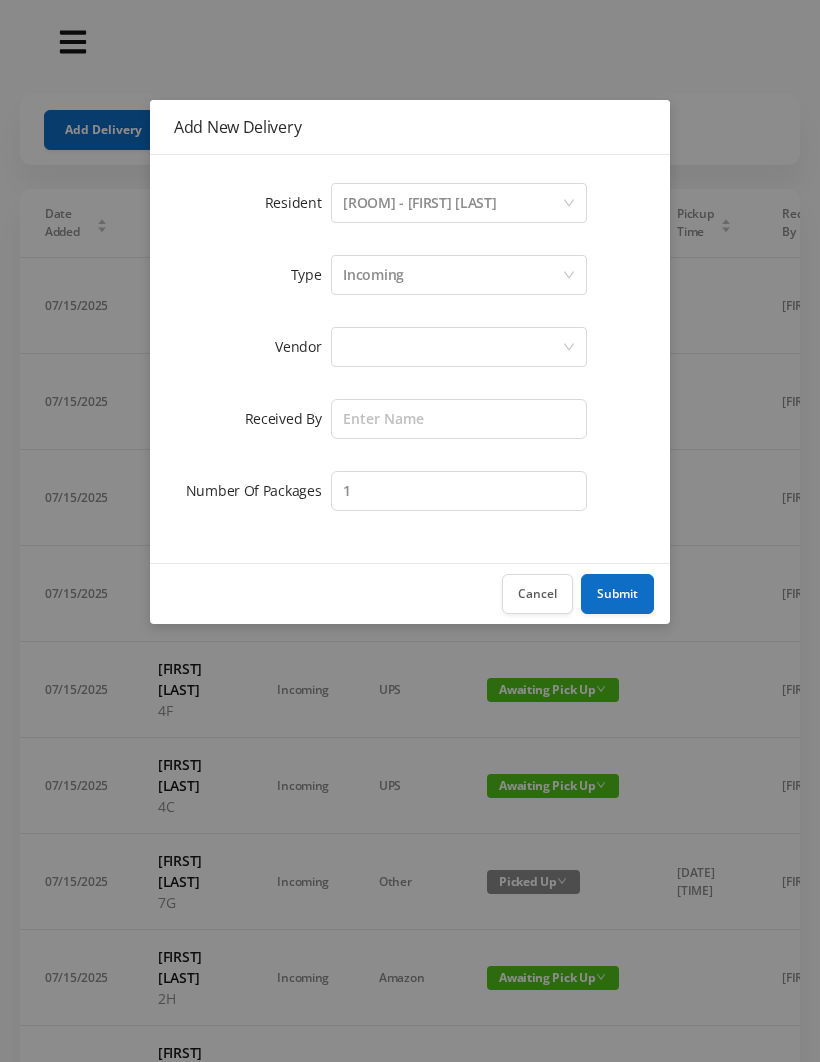 click at bounding box center (452, 347) 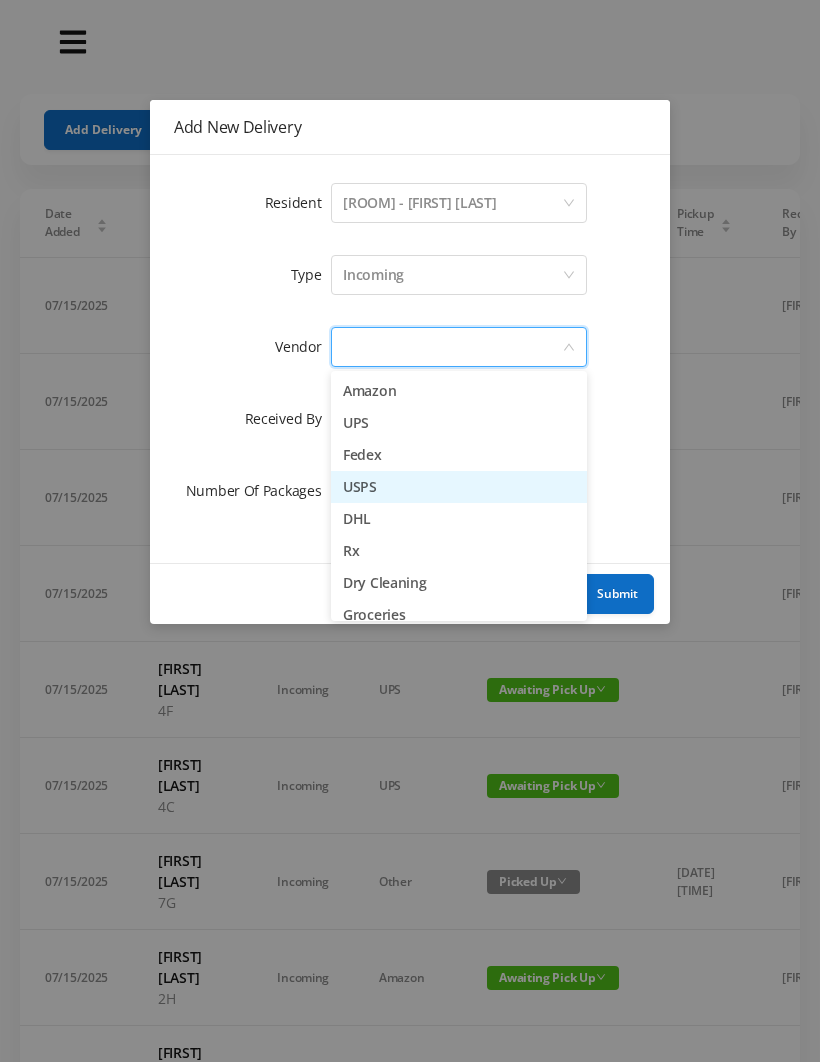 click on "USPS" at bounding box center [459, 487] 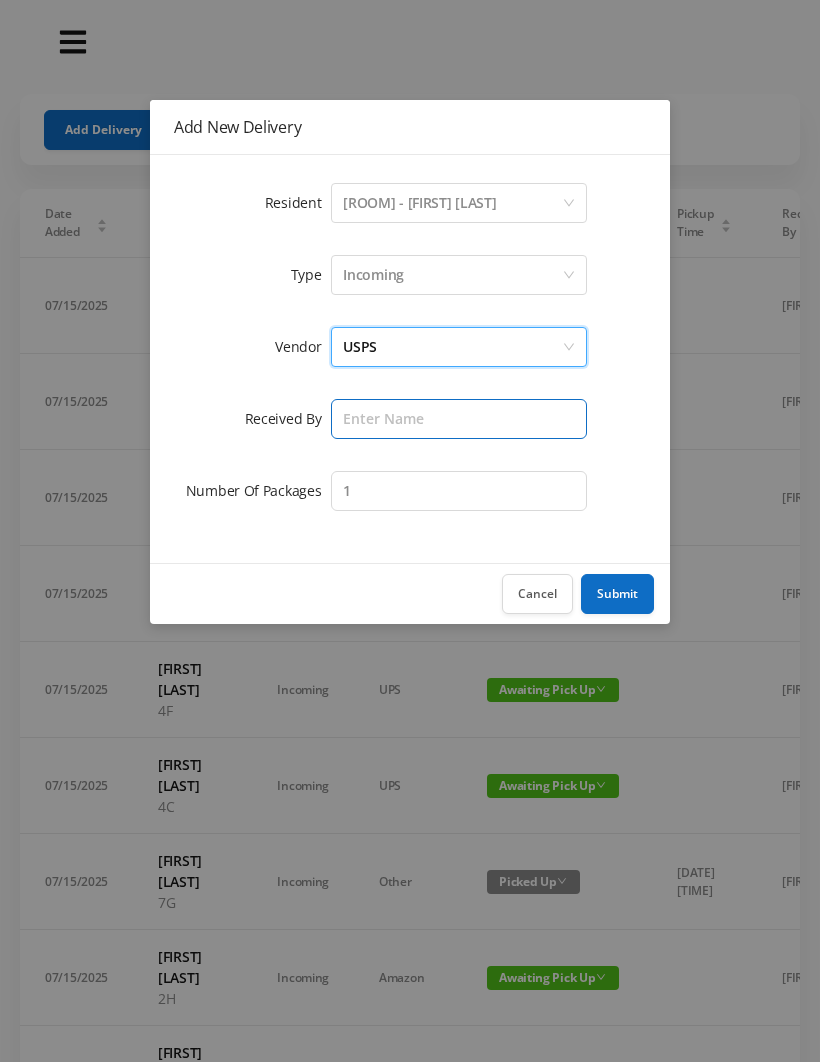 click at bounding box center (459, 419) 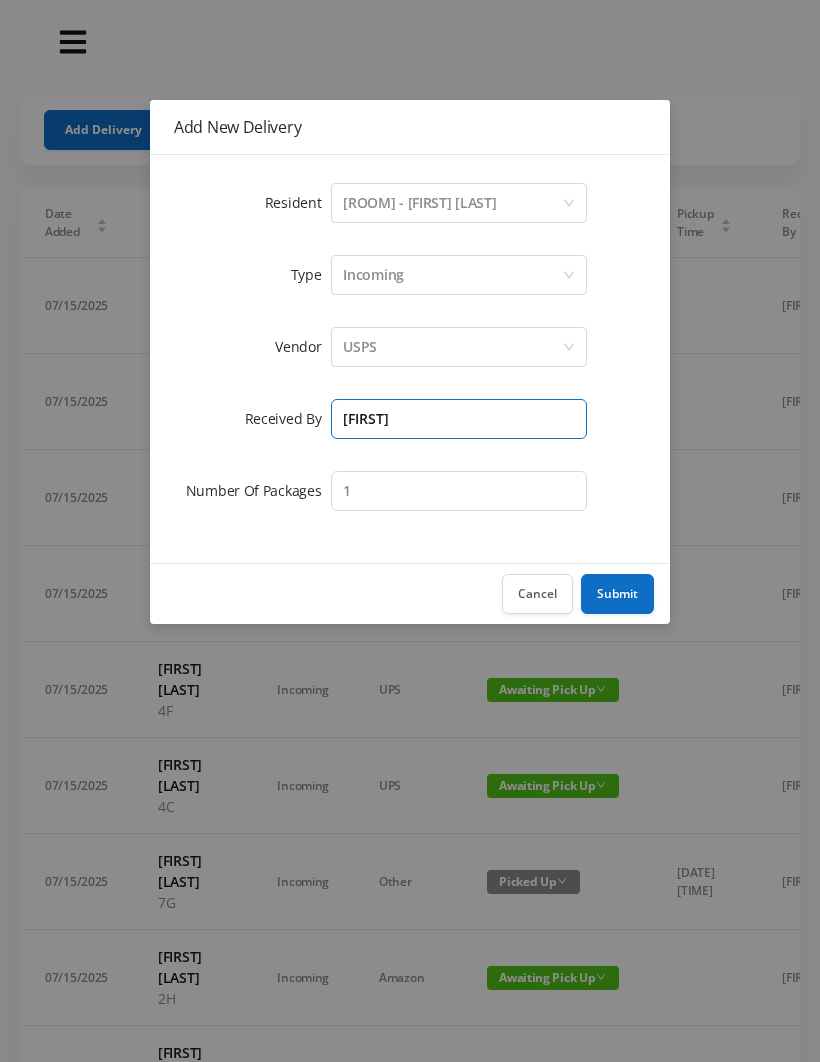 type on "[FIRST]" 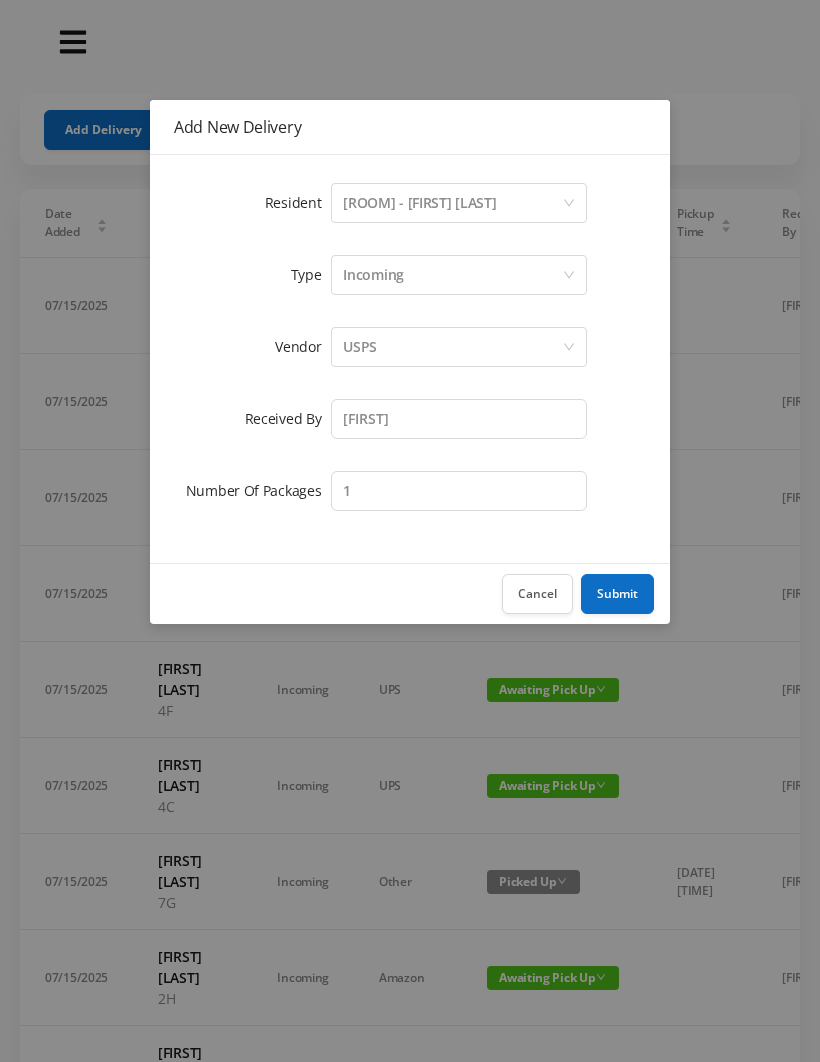 click on "Submit" at bounding box center (617, 594) 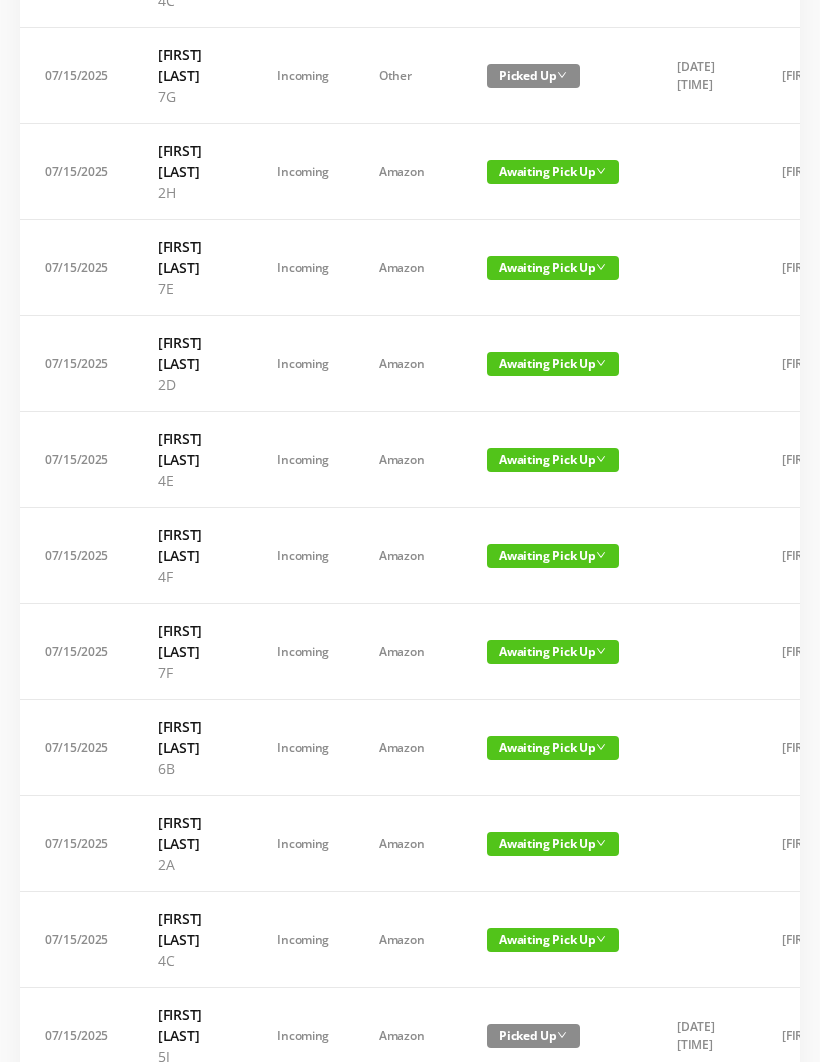 scroll, scrollTop: 901, scrollLeft: 0, axis: vertical 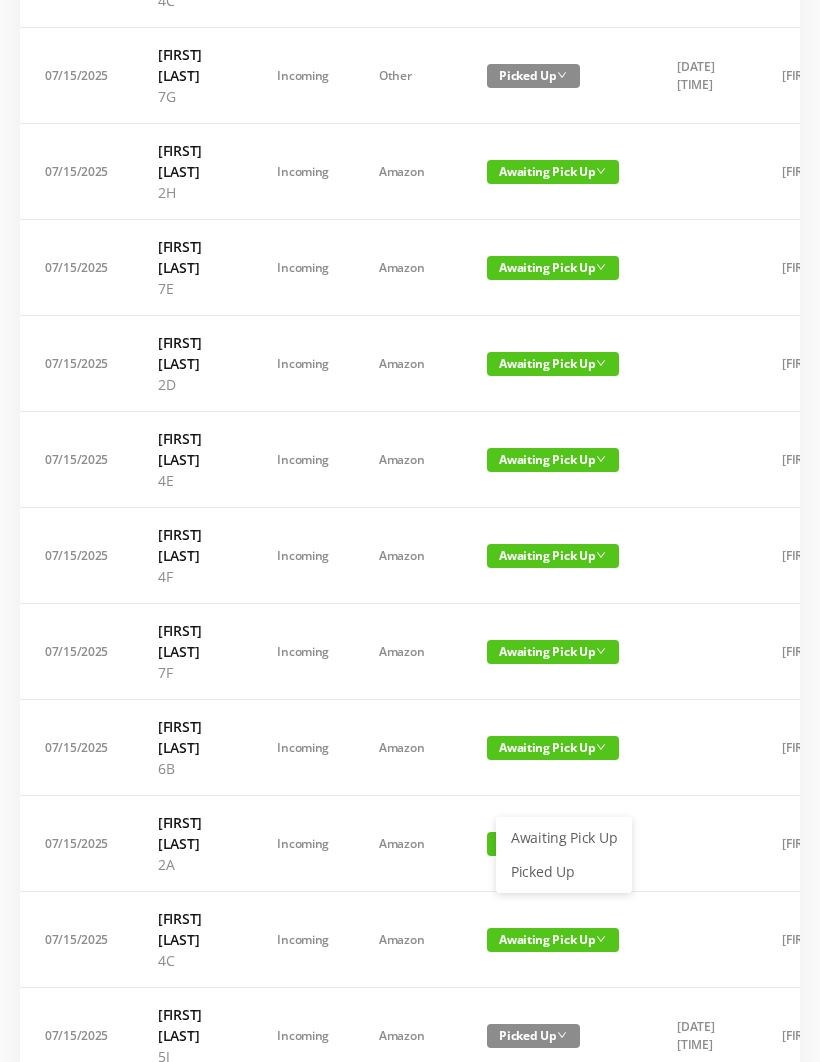 click on "Picked Up" at bounding box center [564, 872] 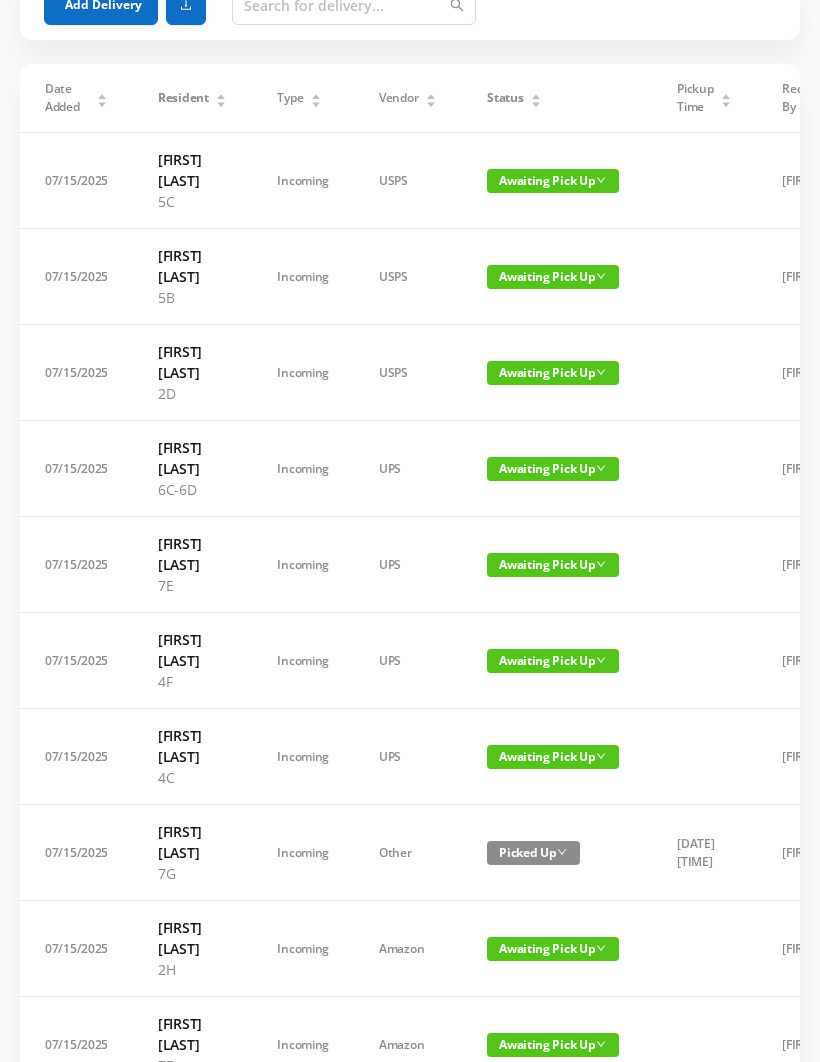 scroll, scrollTop: 0, scrollLeft: 0, axis: both 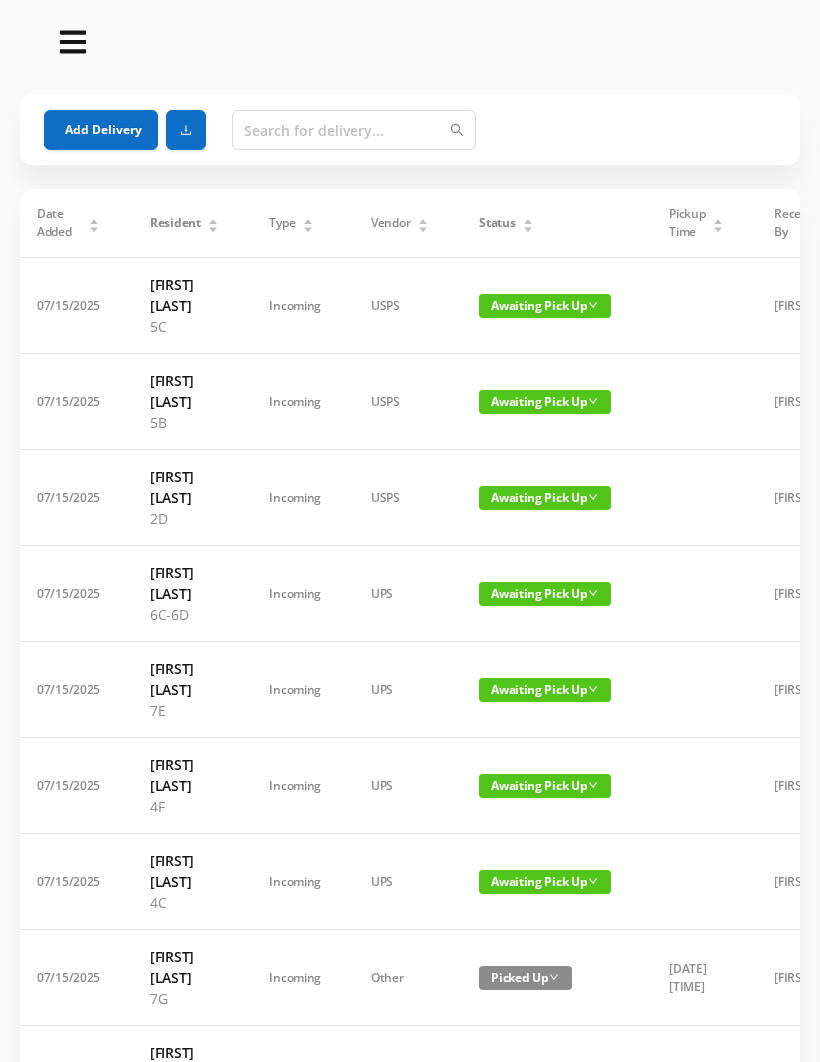 click on "Status" at bounding box center (506, 223) 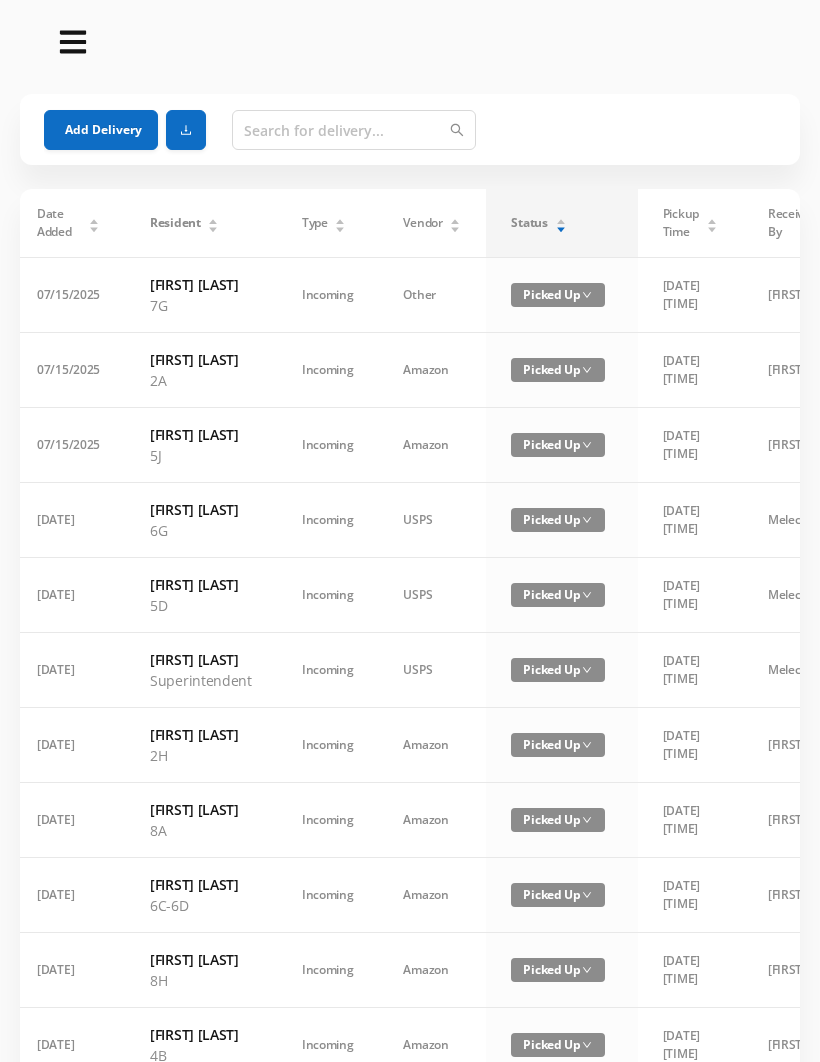 click on "Status" at bounding box center (538, 223) 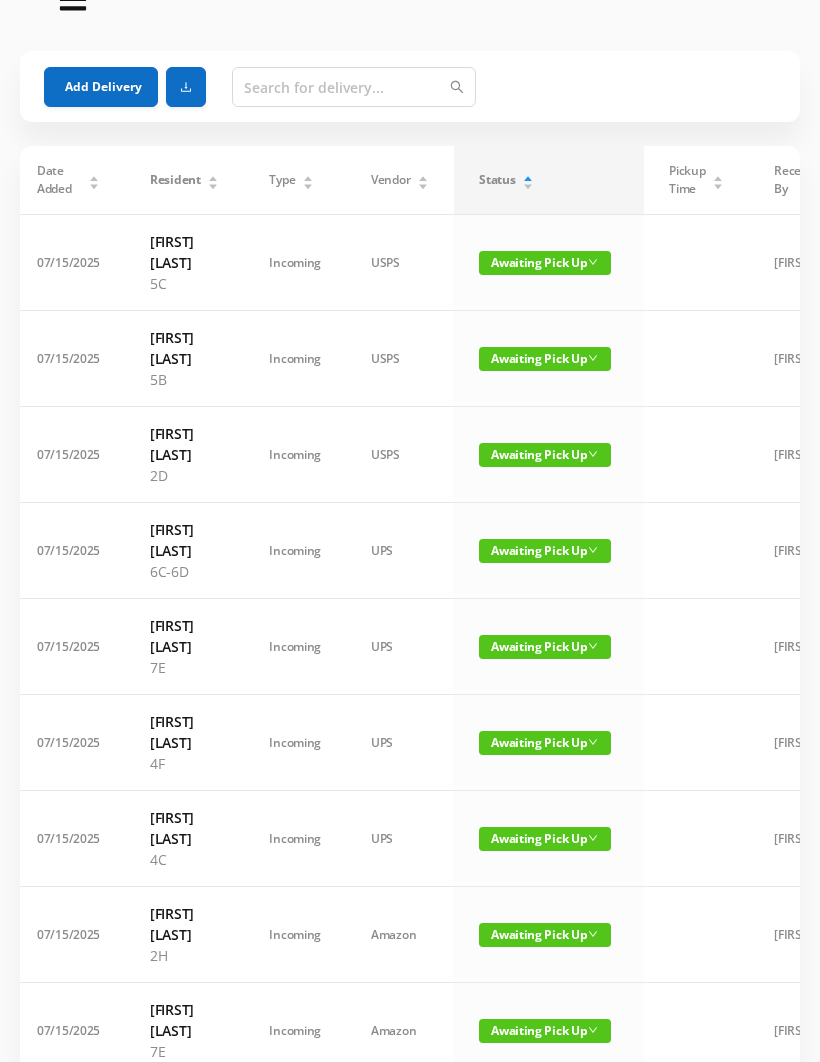 scroll, scrollTop: 0, scrollLeft: 0, axis: both 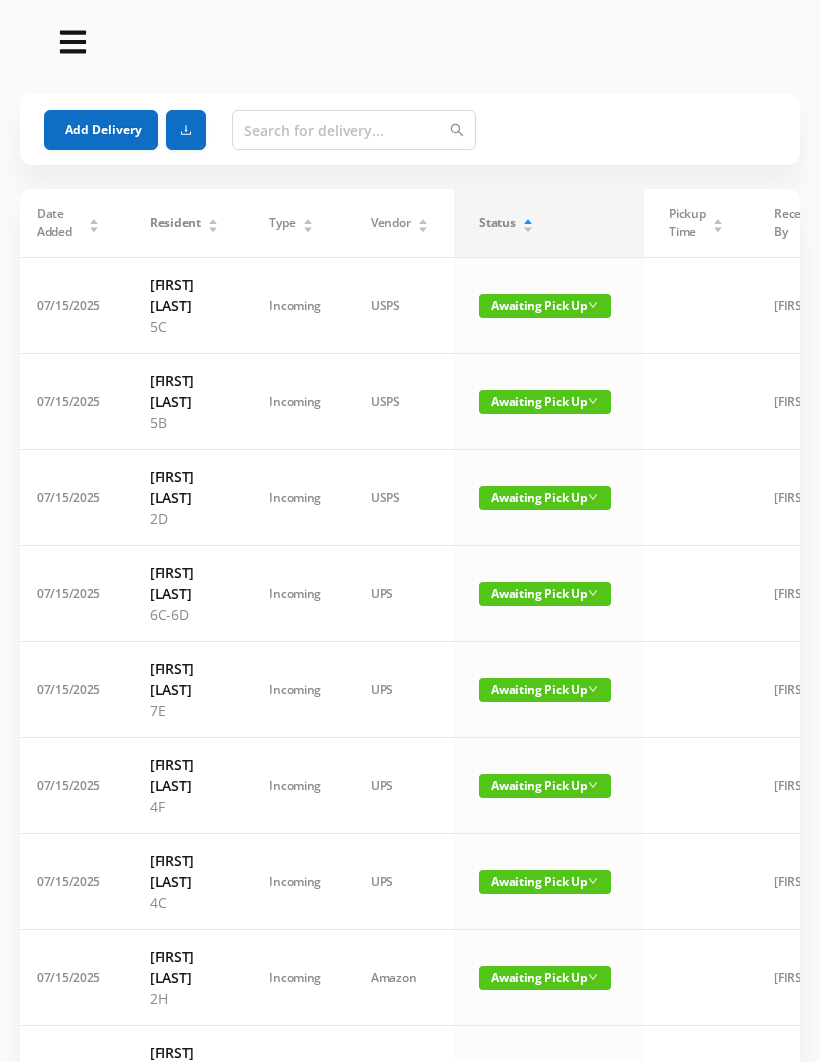 click on "Add Delivery" at bounding box center (101, 130) 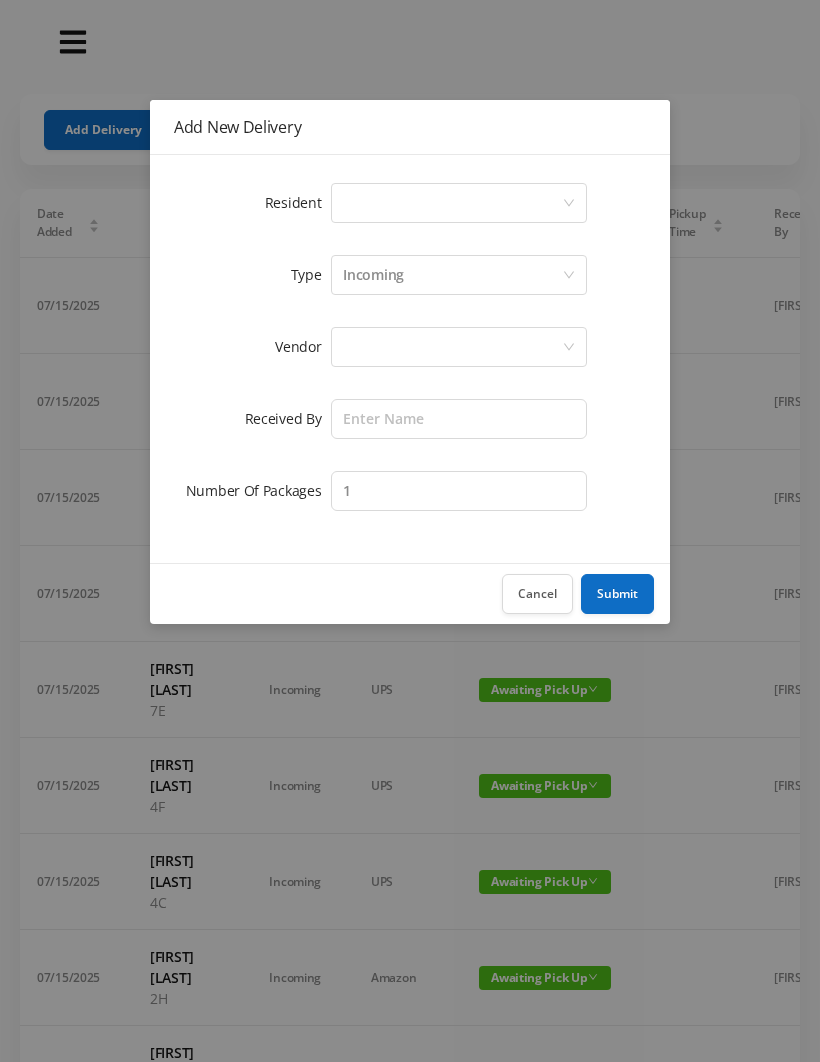 click on "Select a person" at bounding box center (452, 203) 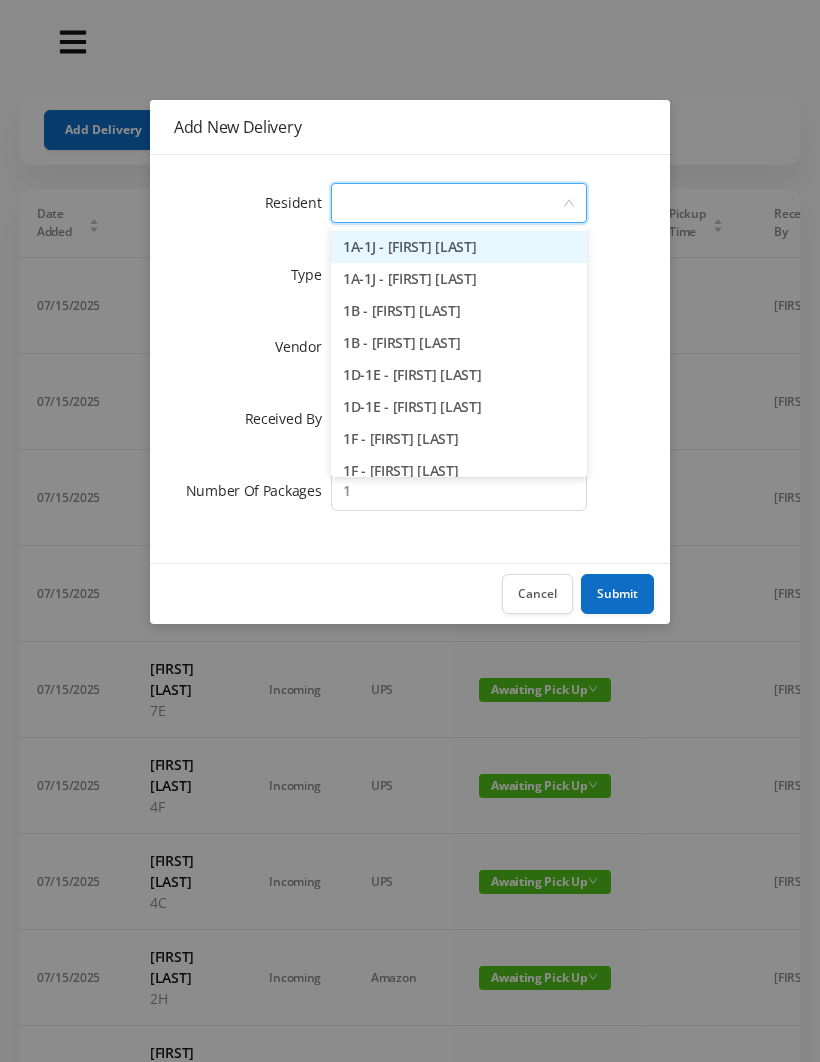 type on "1" 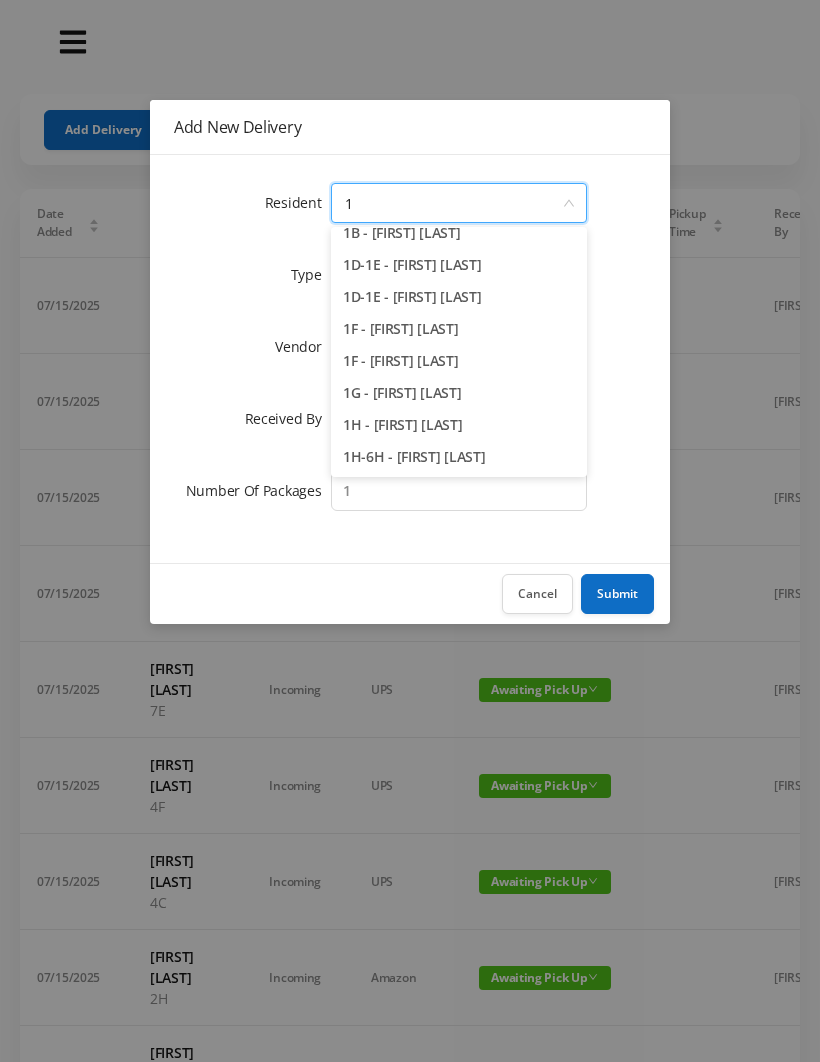 scroll, scrollTop: 110, scrollLeft: 0, axis: vertical 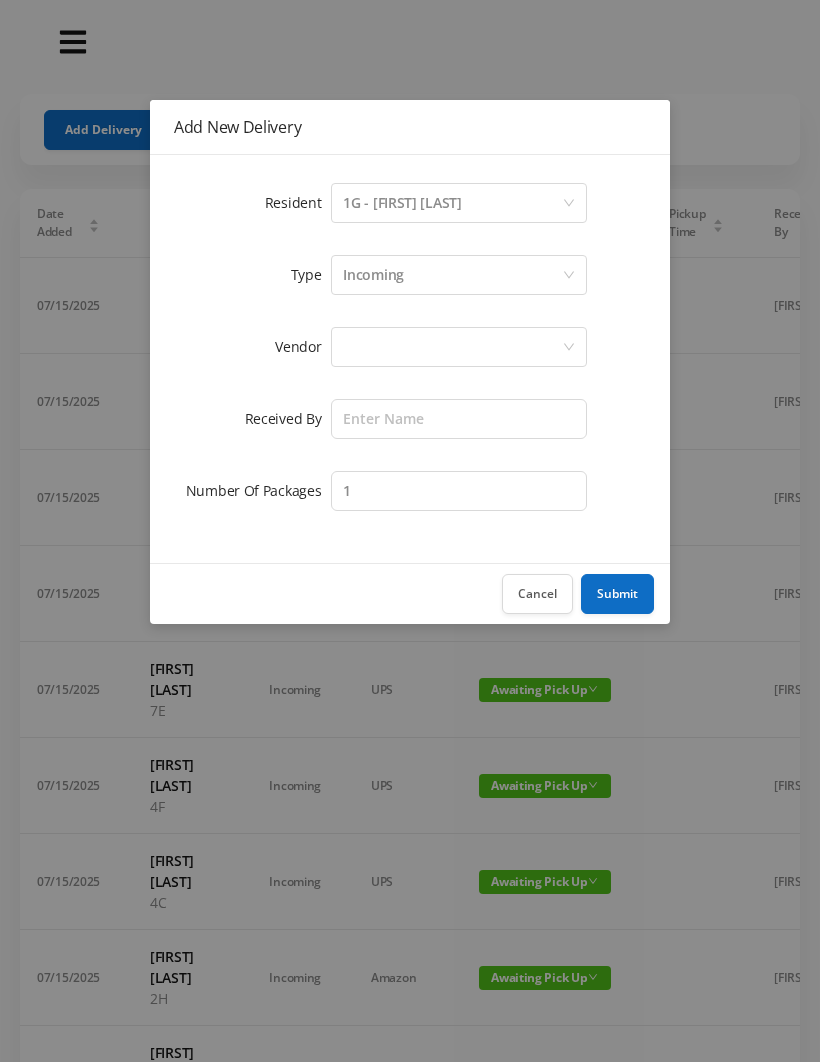 click at bounding box center (452, 347) 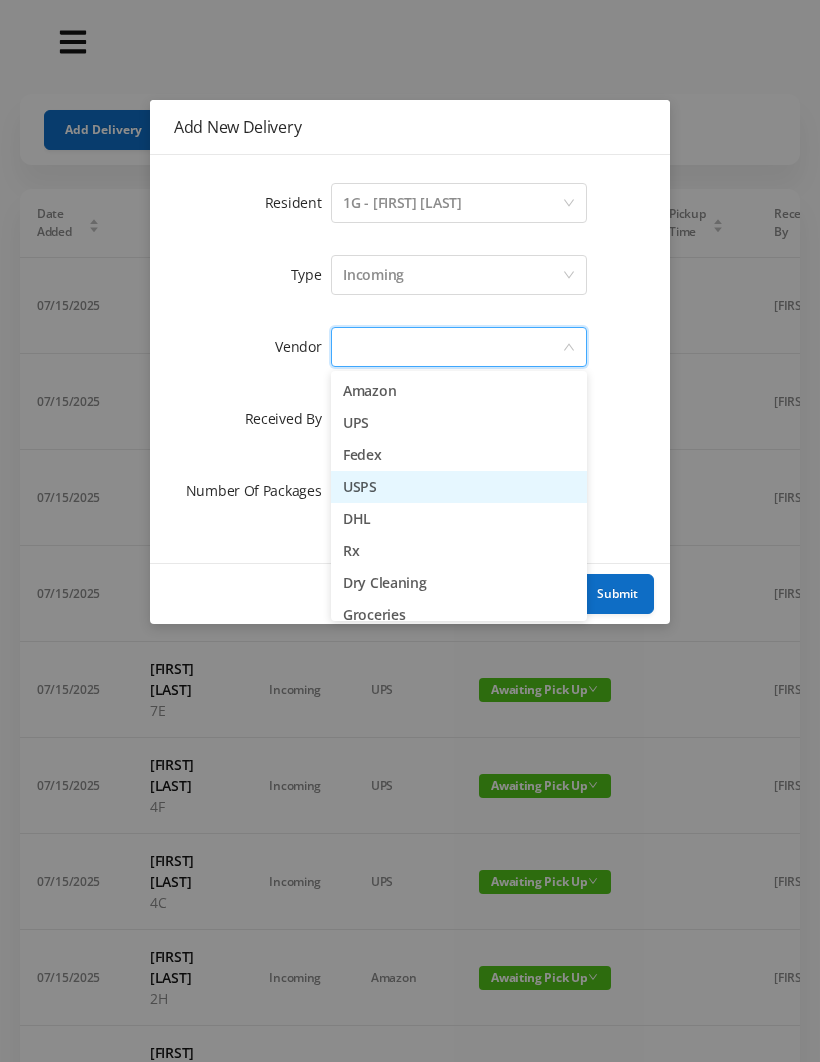 click on "USPS" at bounding box center [459, 487] 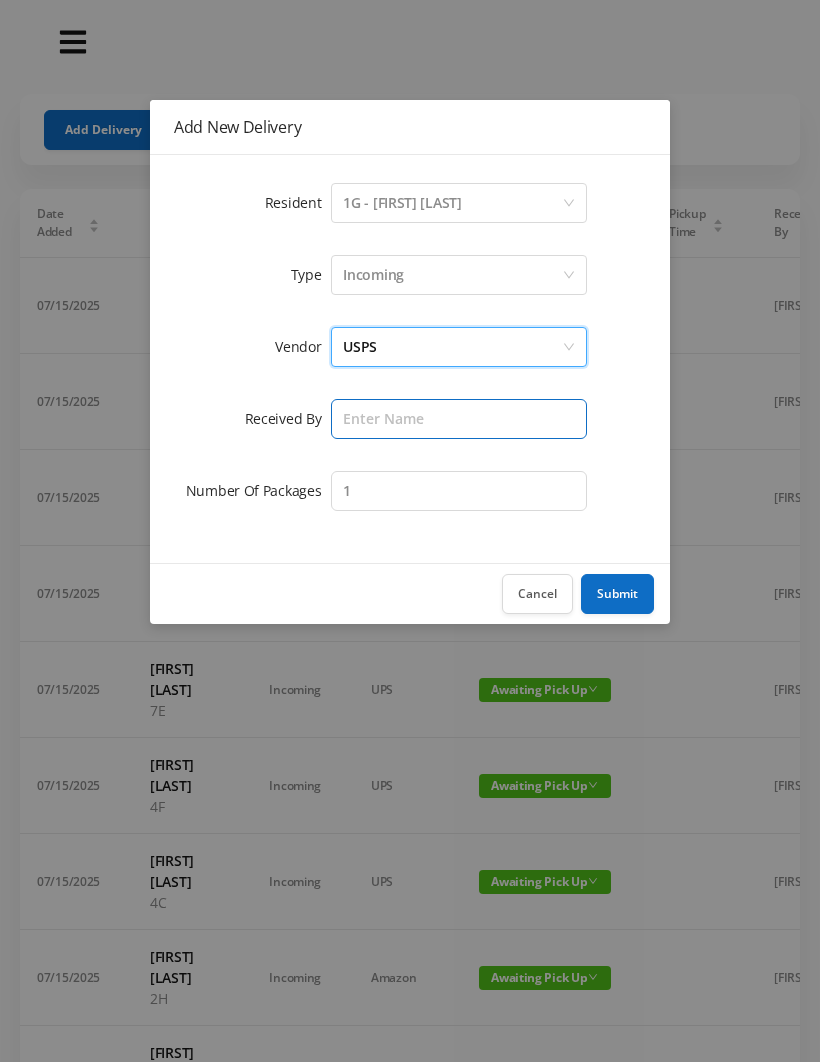 click at bounding box center (459, 419) 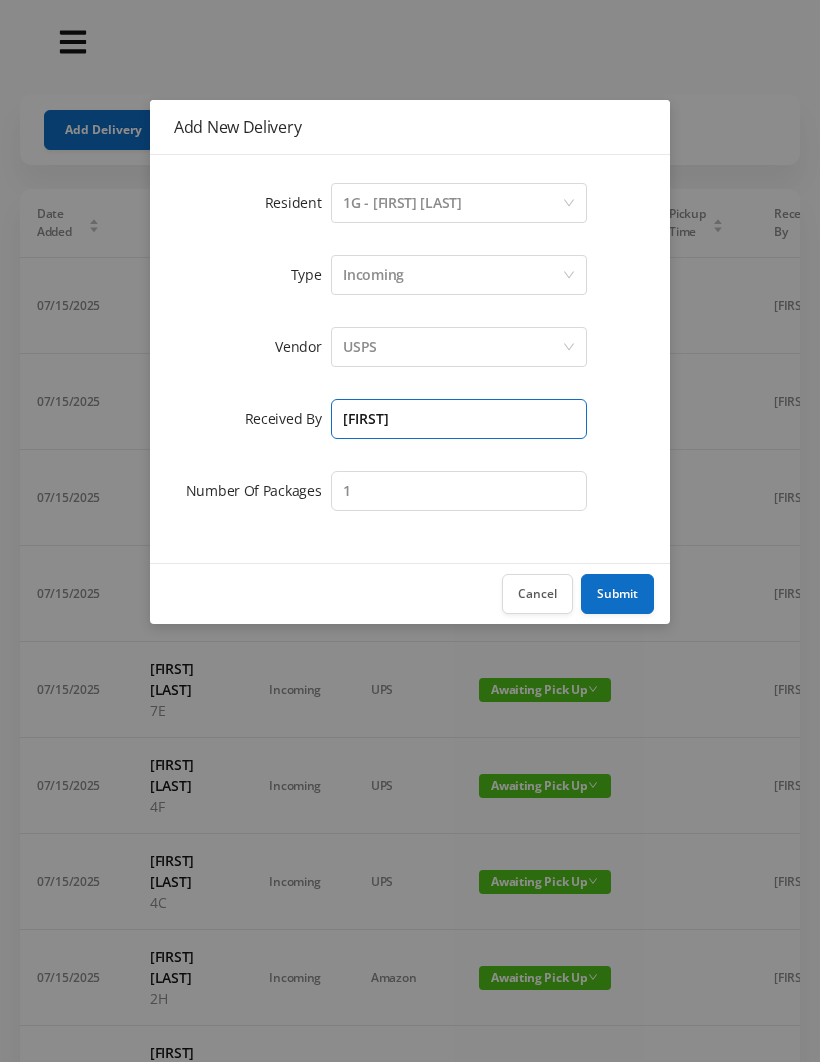 type on "[FIRST]" 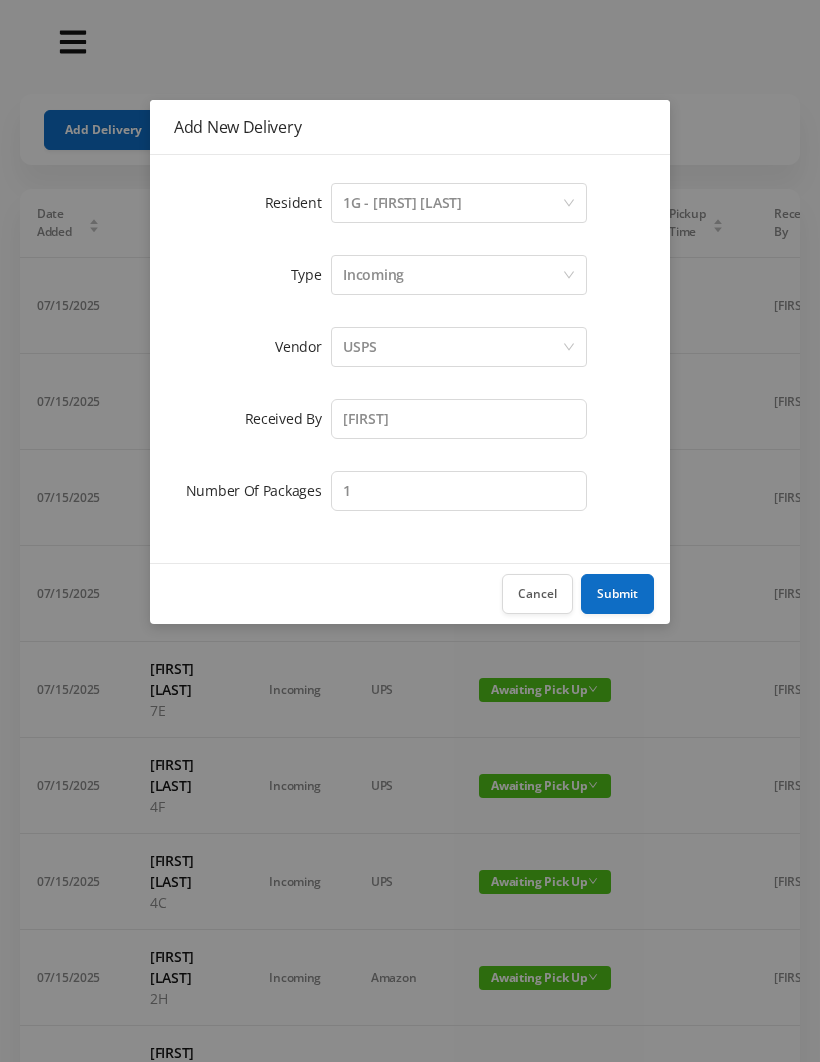 click on "USPS" at bounding box center (452, 347) 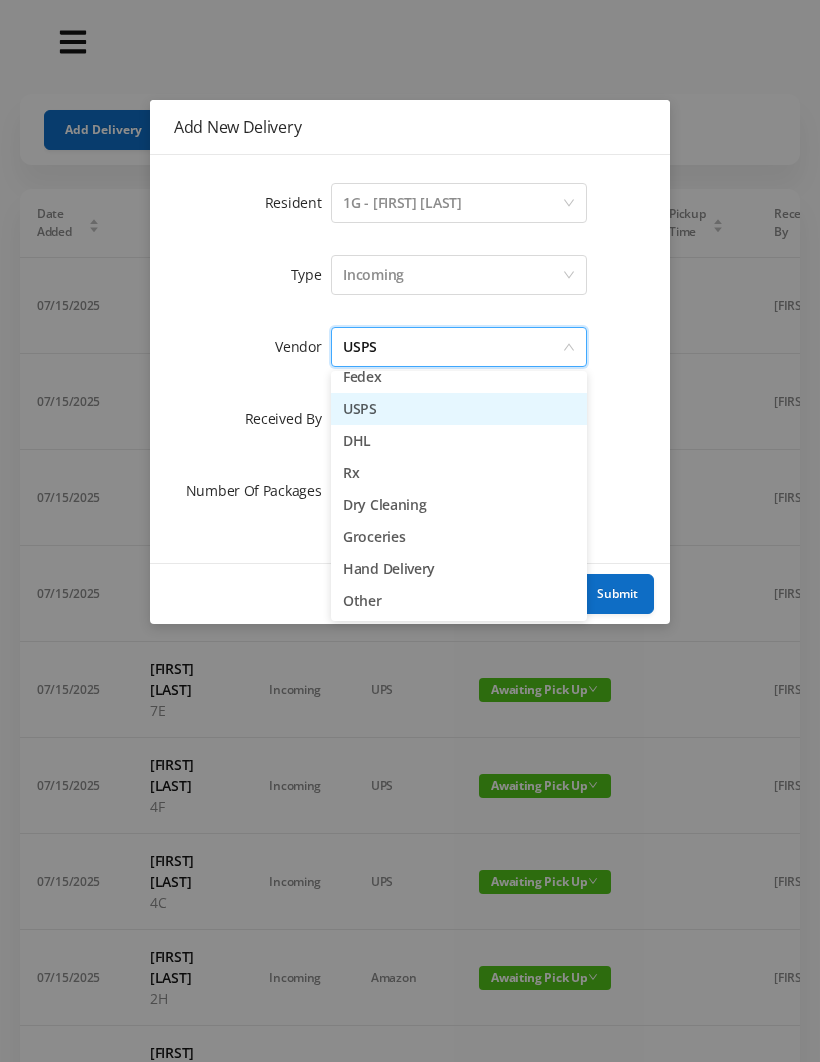 scroll, scrollTop: 78, scrollLeft: 0, axis: vertical 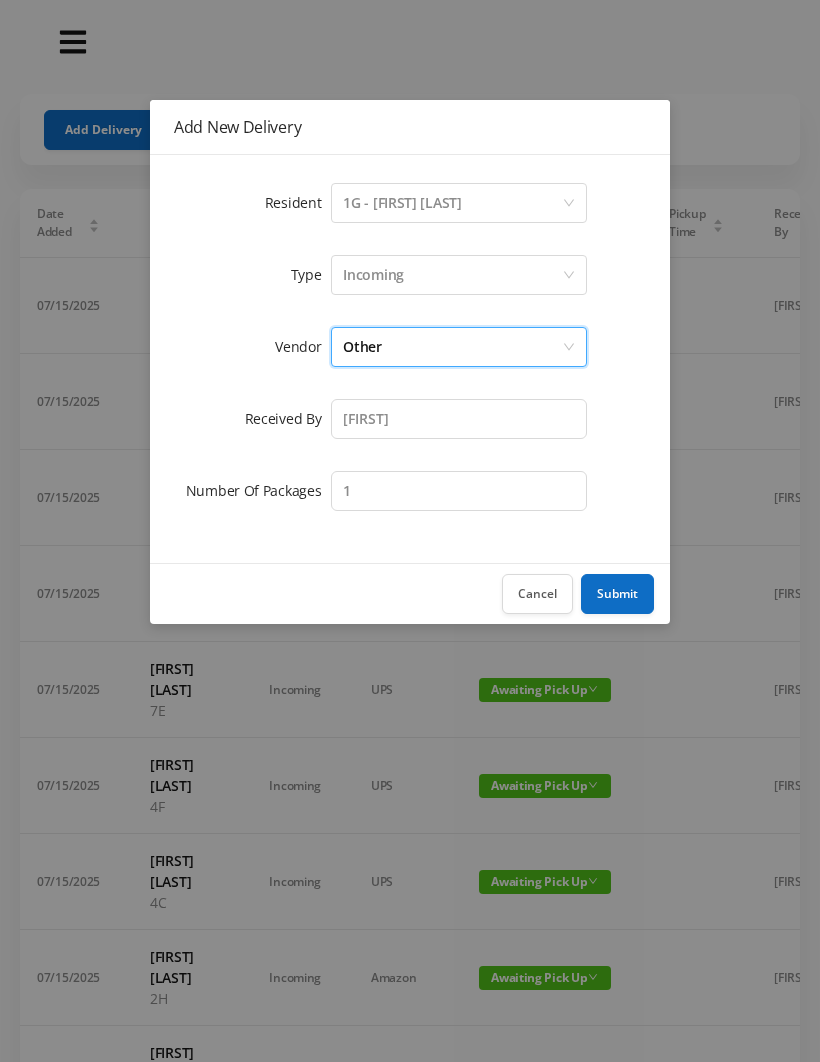 click on "Submit" at bounding box center [617, 594] 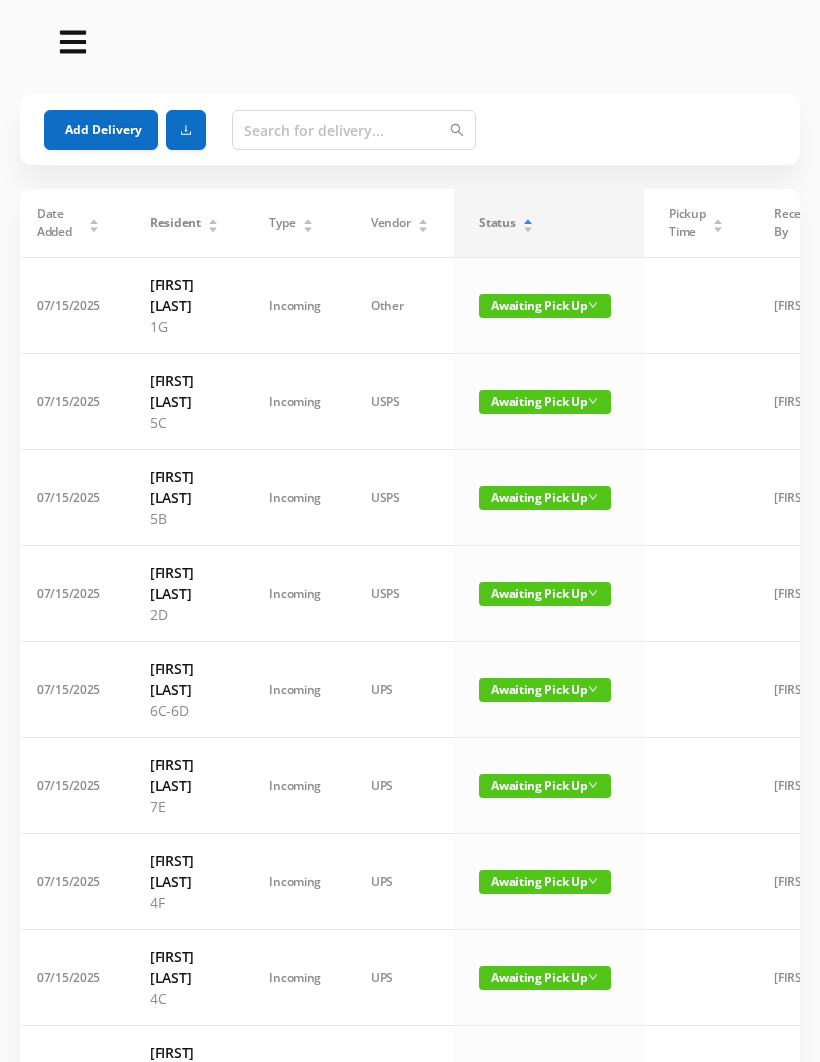 click on "07/15/2025" at bounding box center [68, 402] 